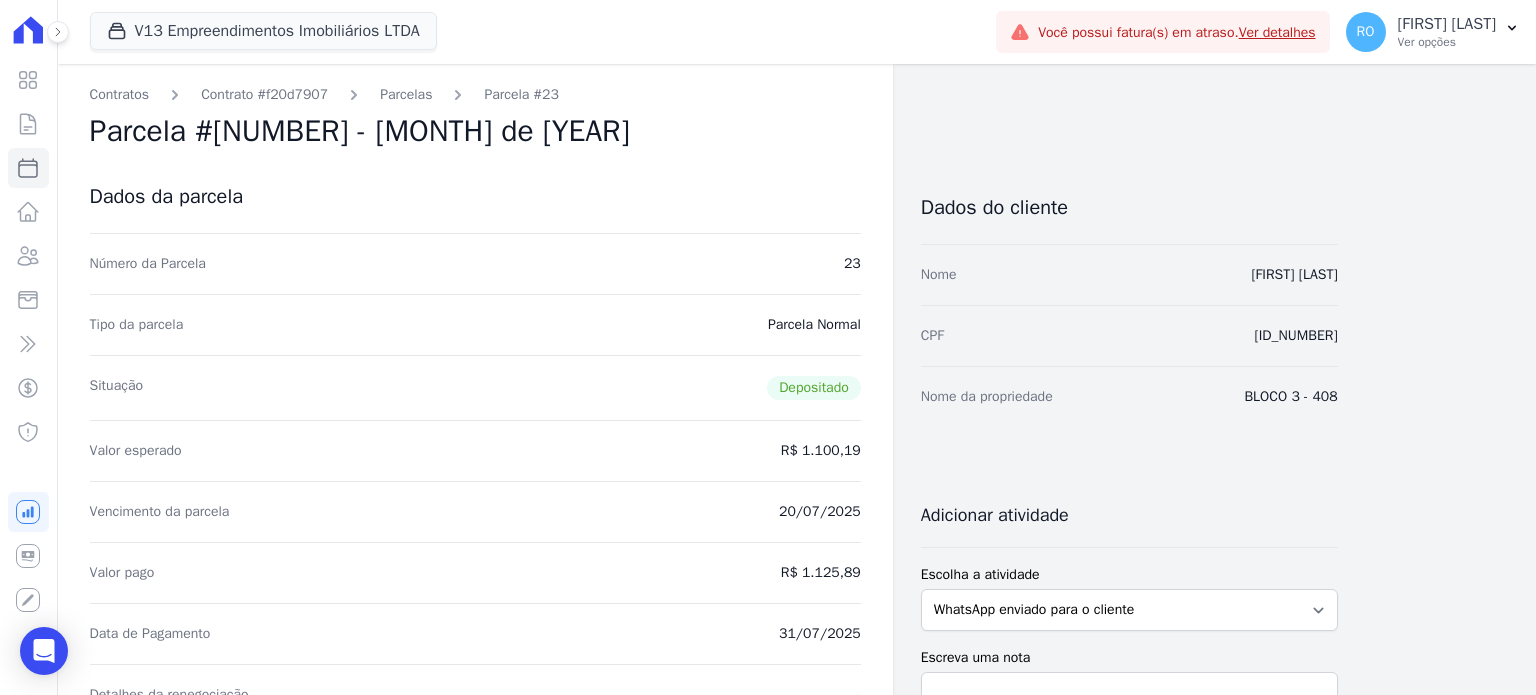 scroll, scrollTop: 0, scrollLeft: 0, axis: both 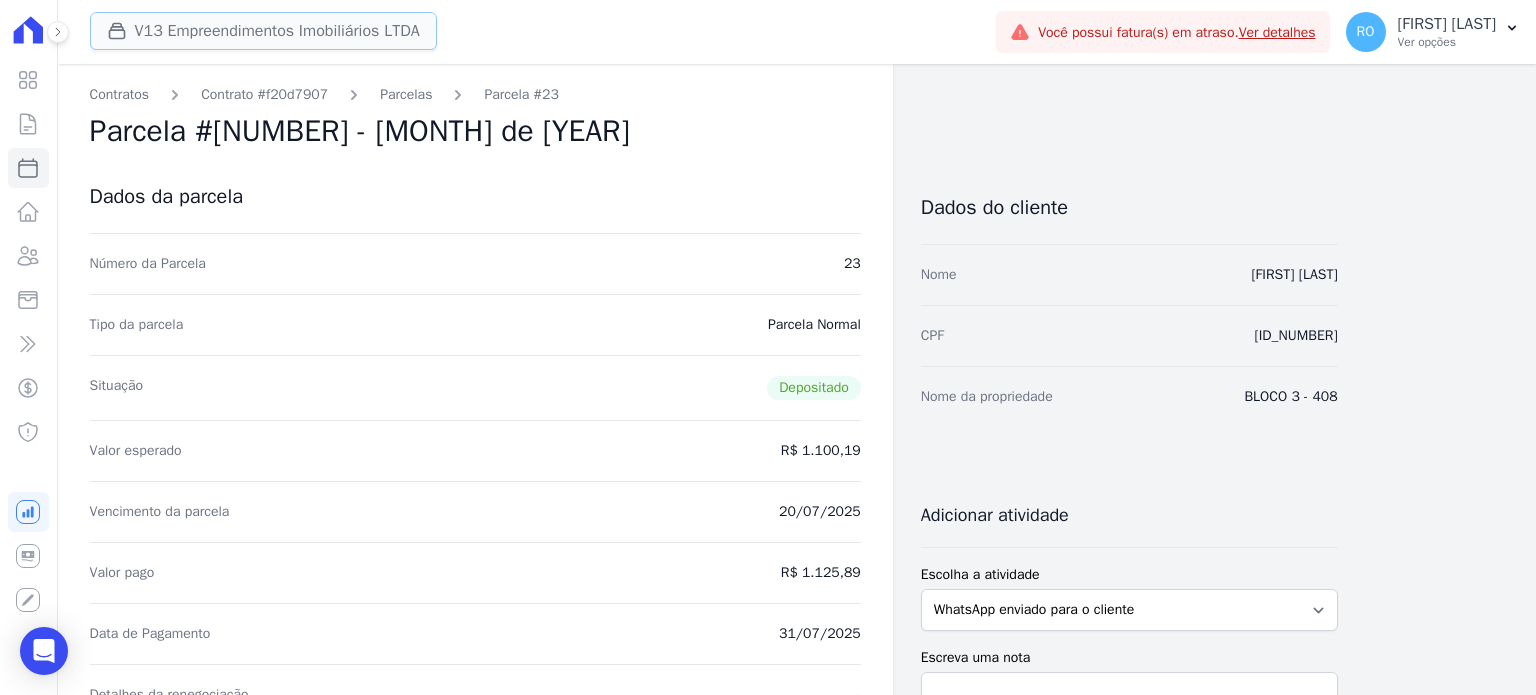 click on "V13 Empreendimentos Imobiliários LTDA" at bounding box center (263, 31) 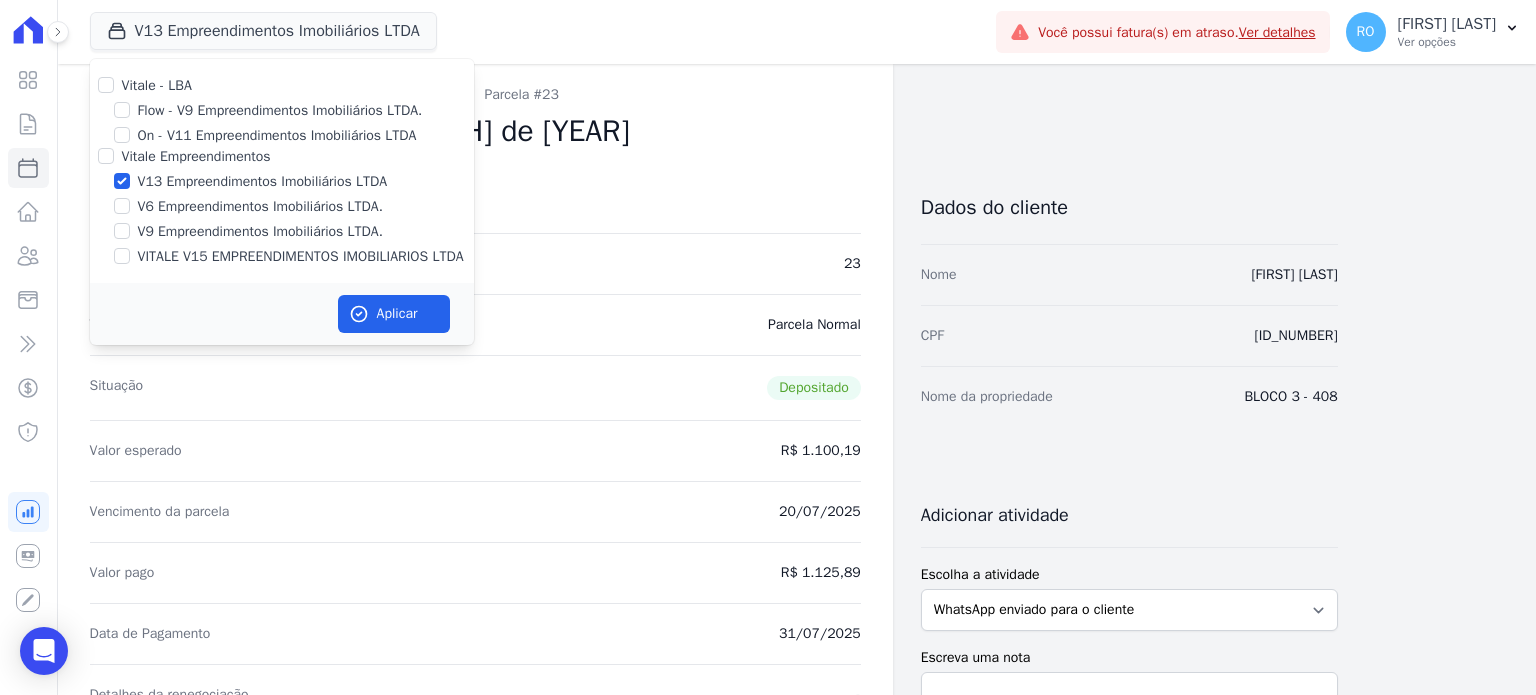 click on "VITALE V15 EMPREENDIMENTOS IMOBILIARIOS LTDA" at bounding box center [301, 256] 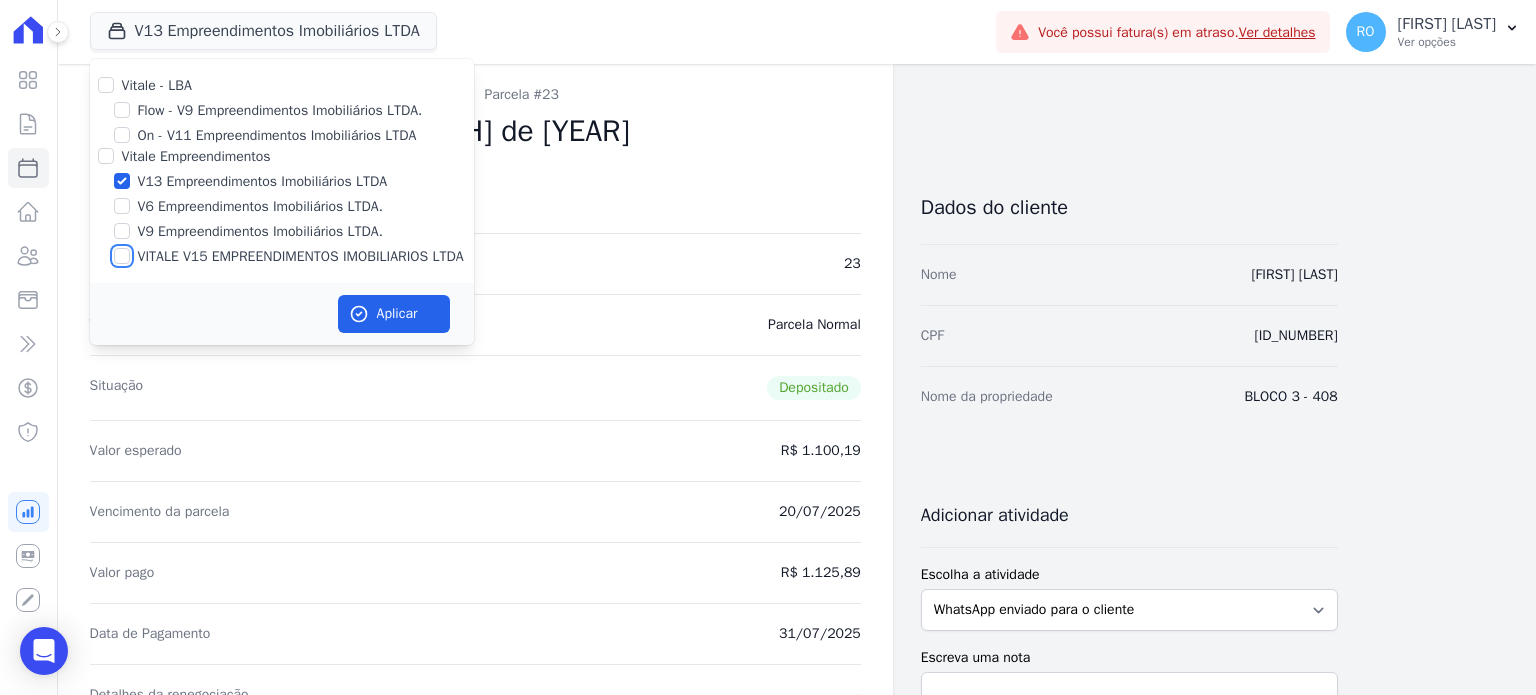 click on "VITALE V15 EMPREENDIMENTOS IMOBILIARIOS LTDA" at bounding box center [122, 256] 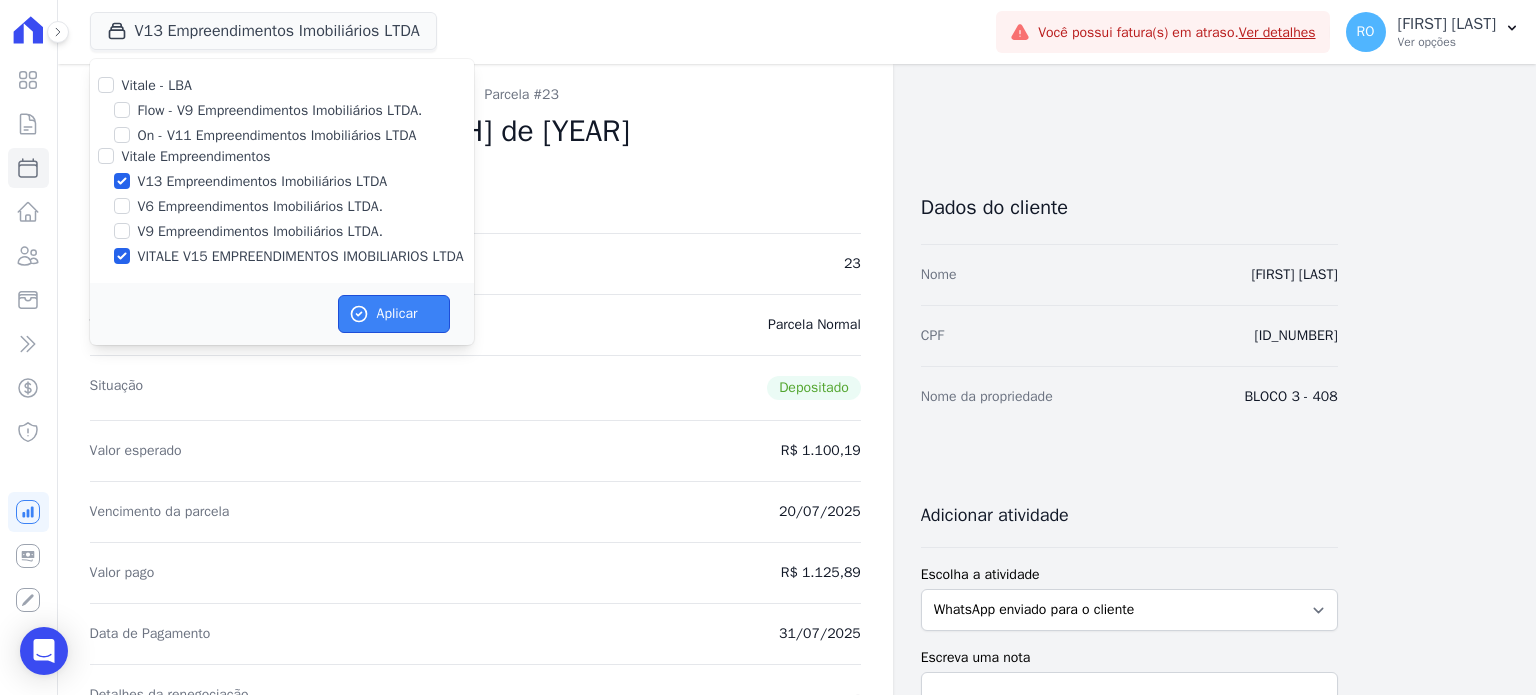 click on "Aplicar" at bounding box center [394, 314] 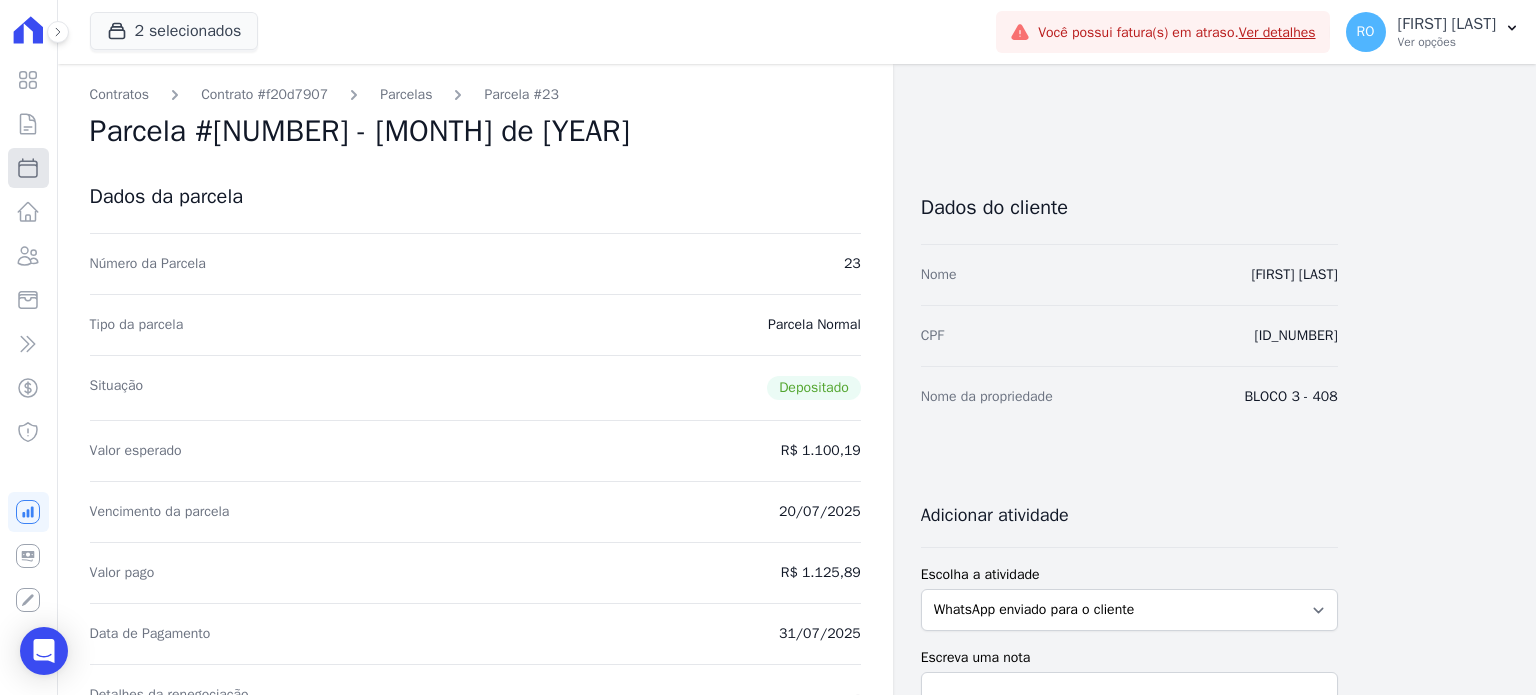 click 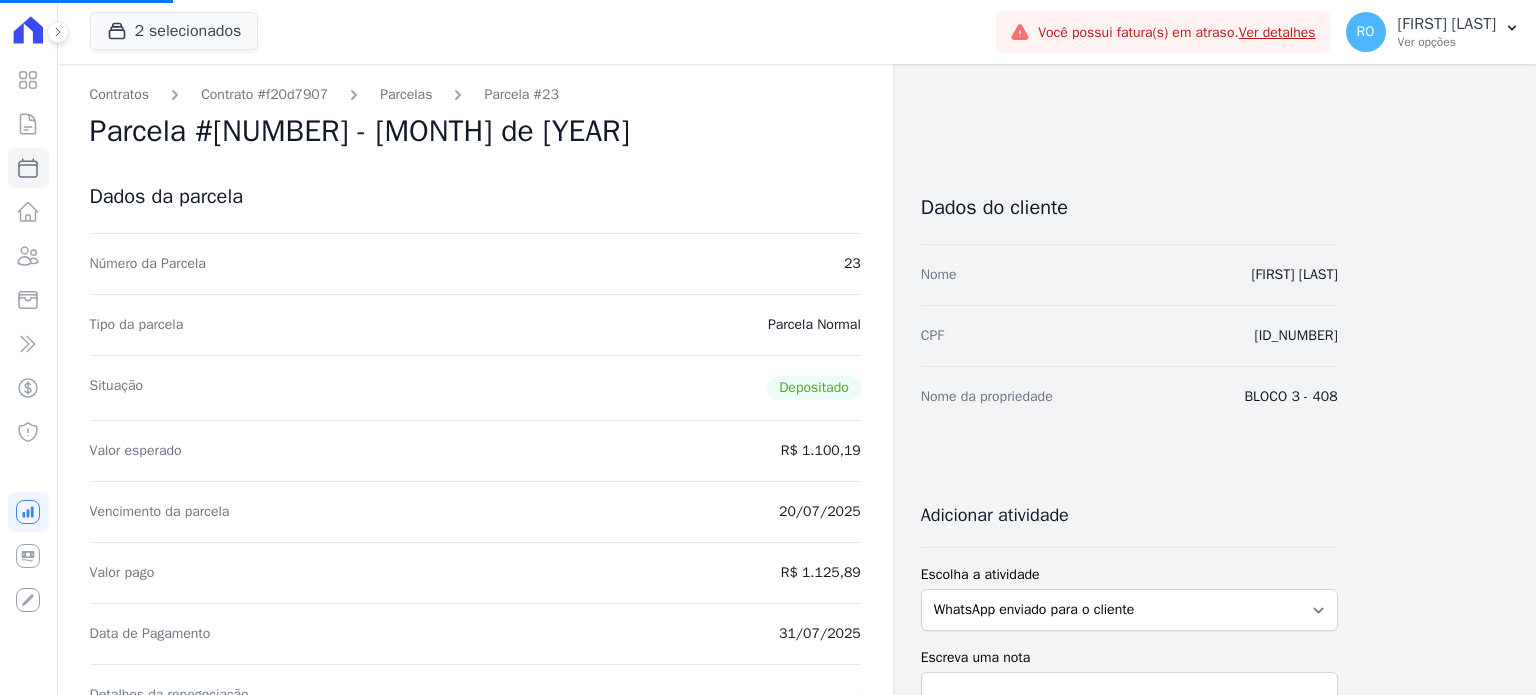 select 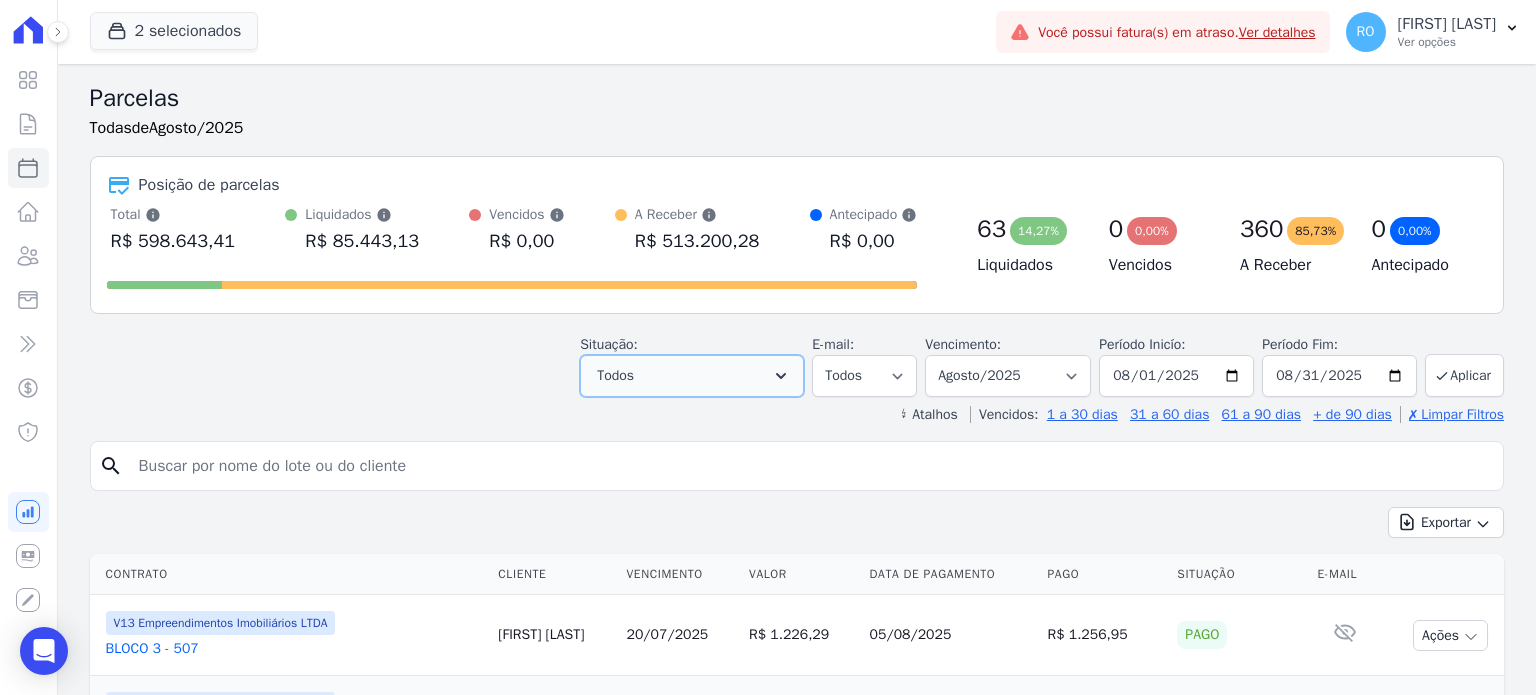 click on "Todos" at bounding box center (692, 376) 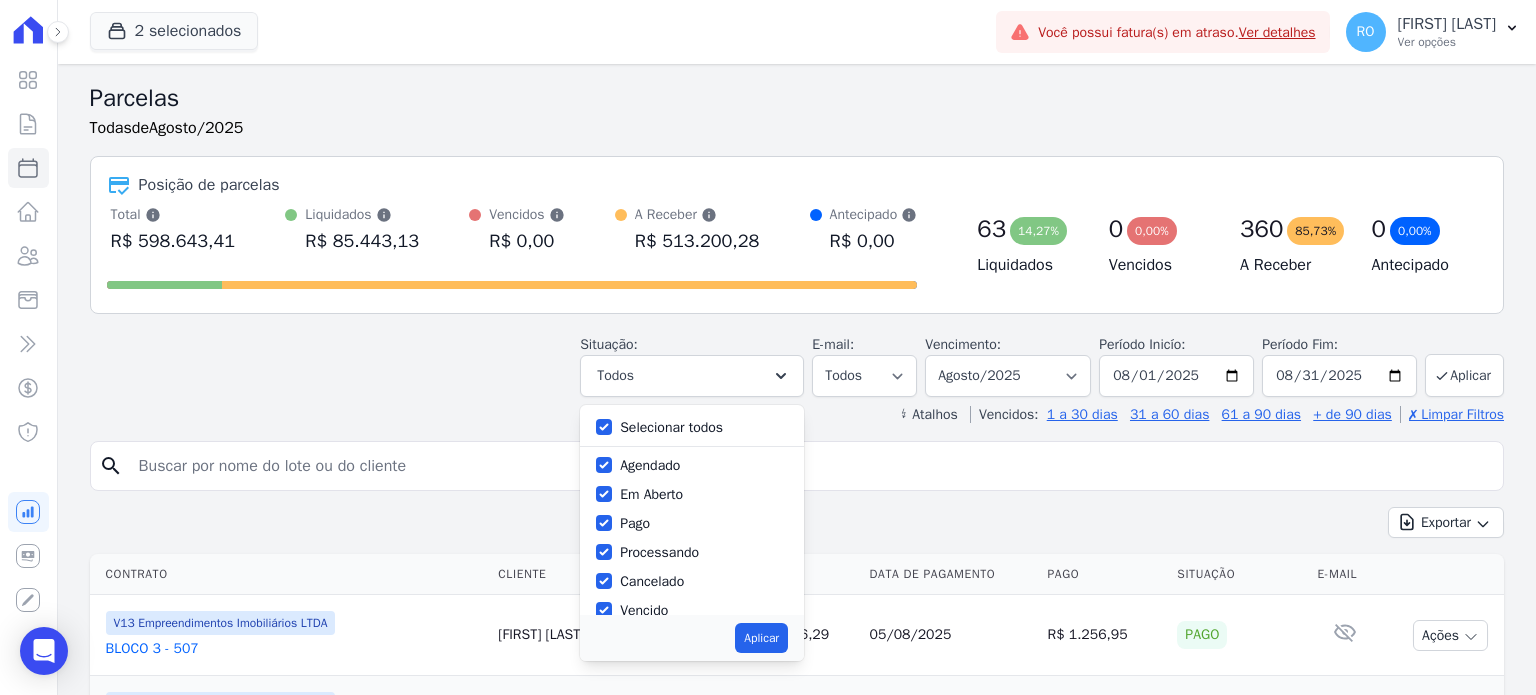 click on "Selecionar todos" at bounding box center [671, 427] 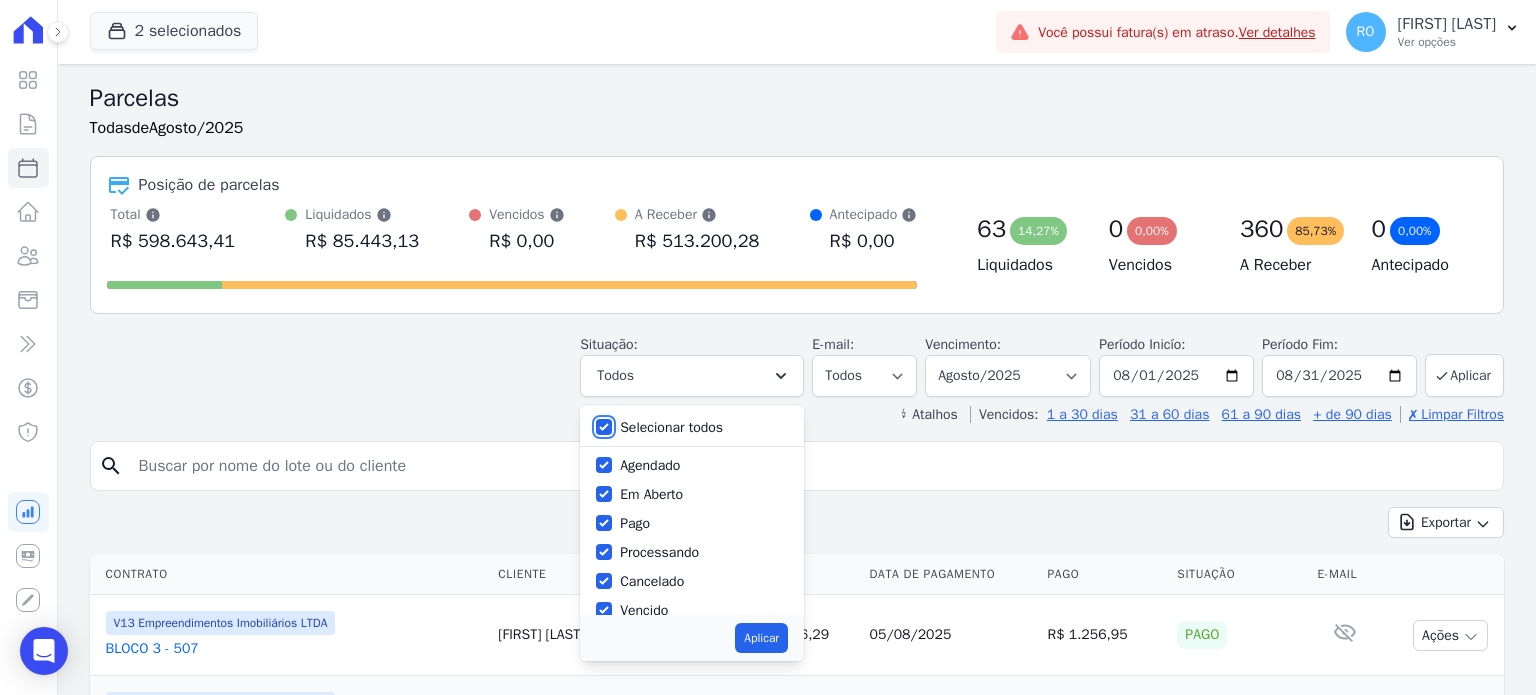 click on "Selecionar todos" at bounding box center (604, 427) 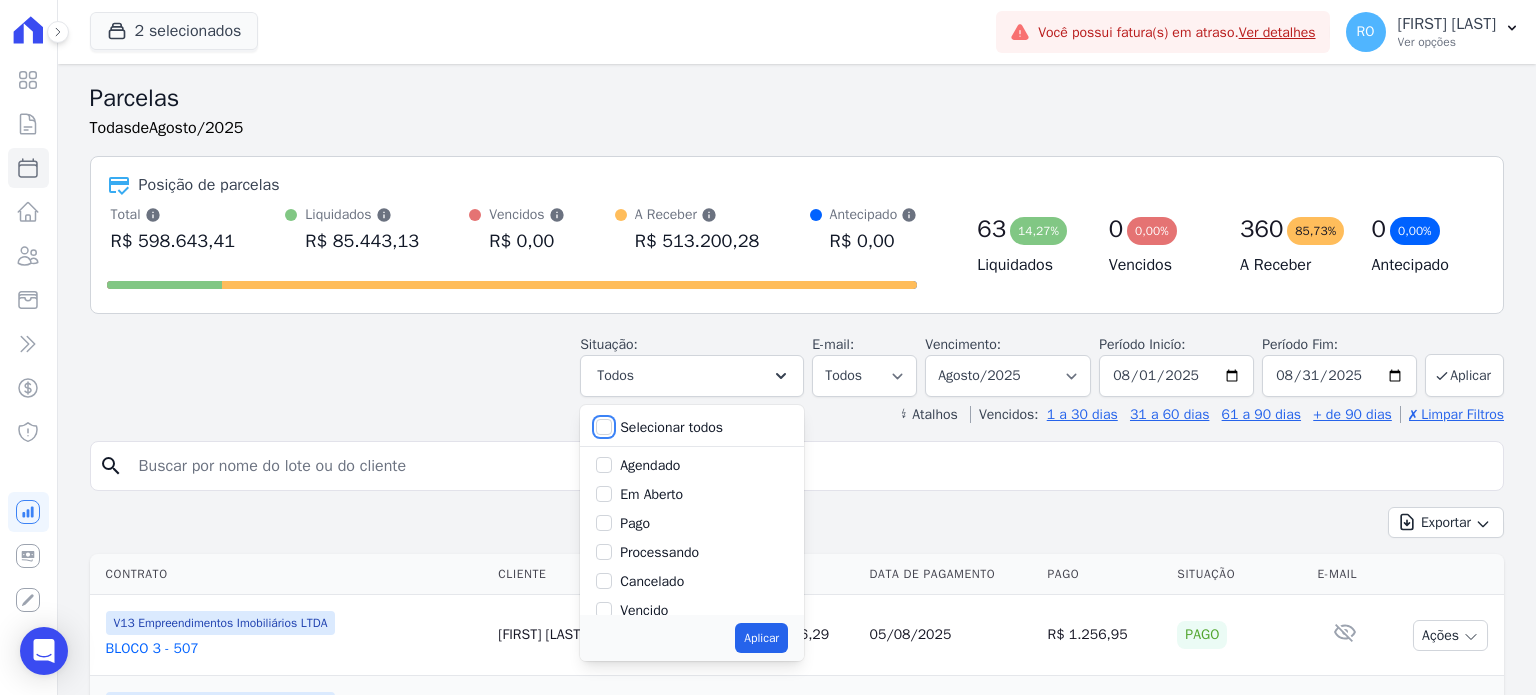 checkbox on "false" 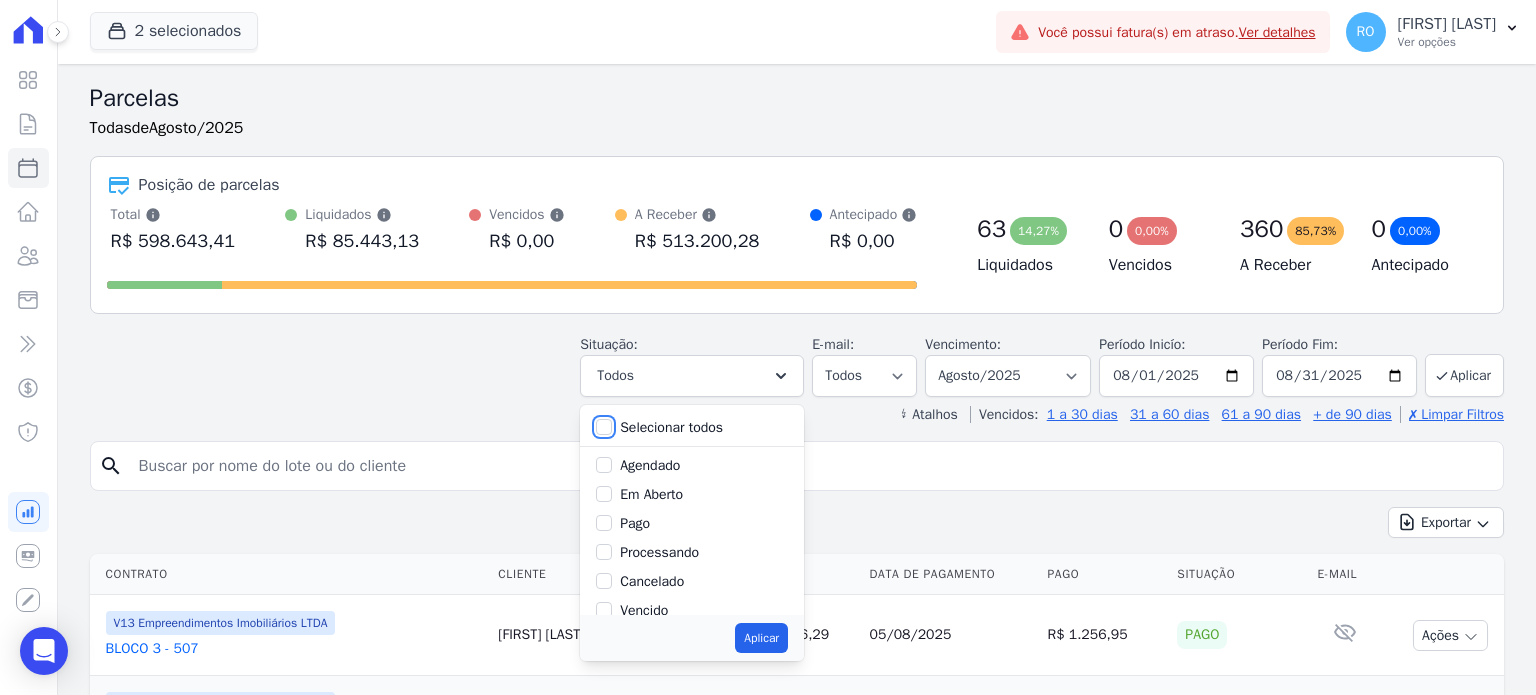 checkbox on "false" 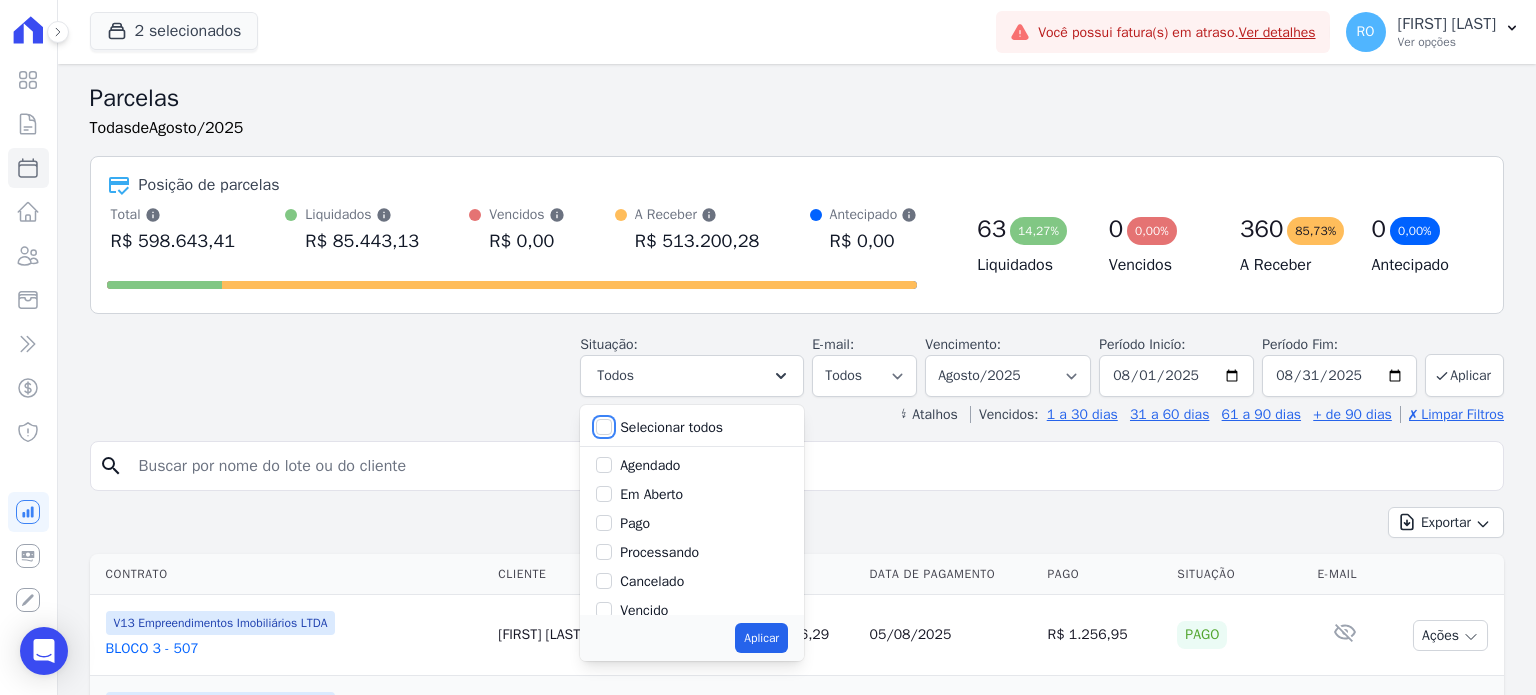 checkbox on "false" 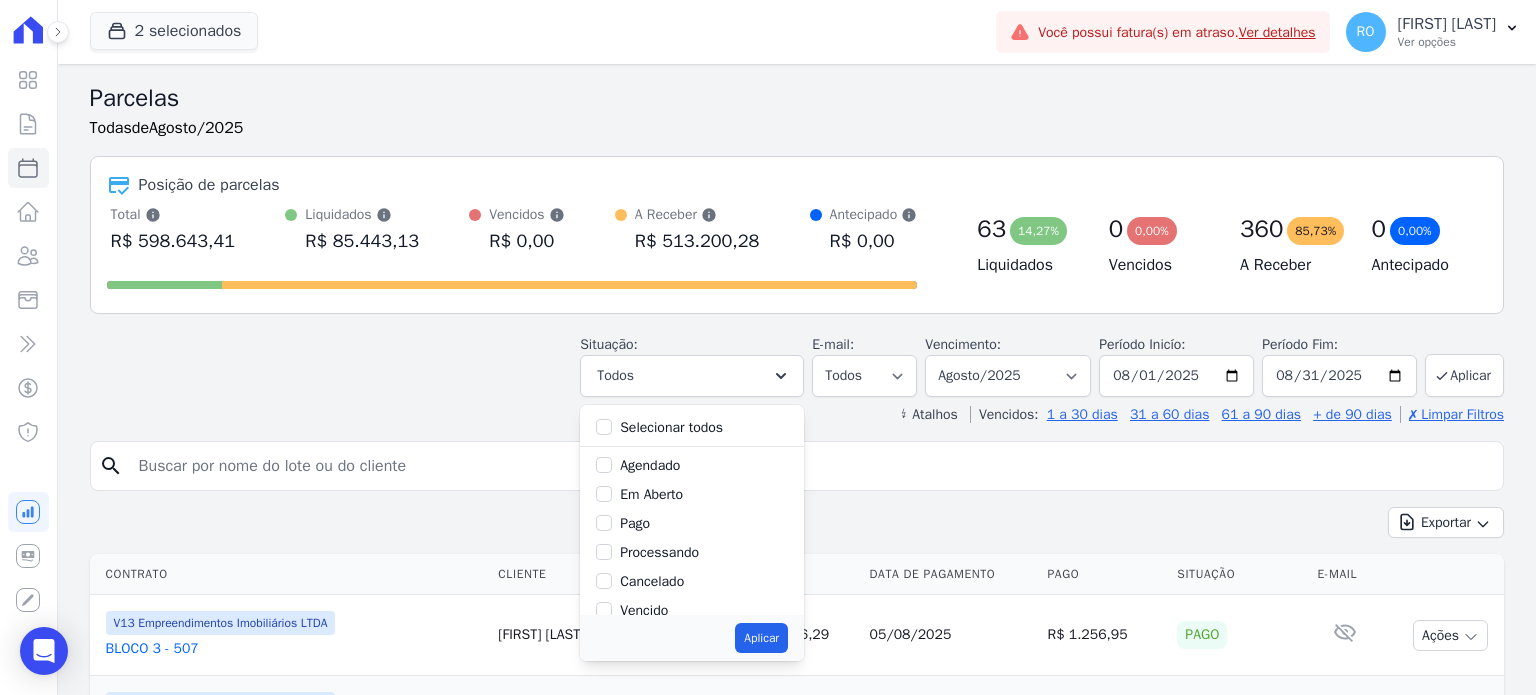 click on "Pago" at bounding box center (635, 523) 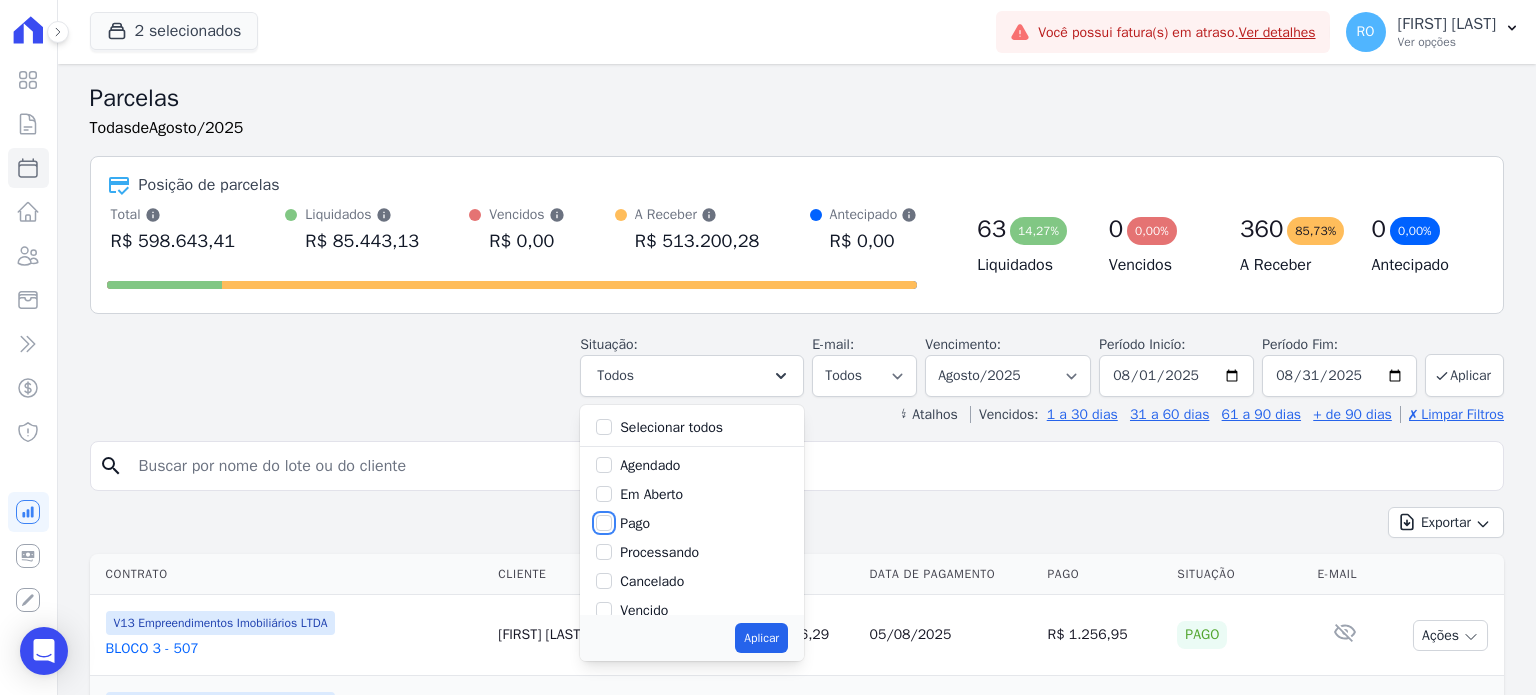 click on "Pago" at bounding box center (604, 523) 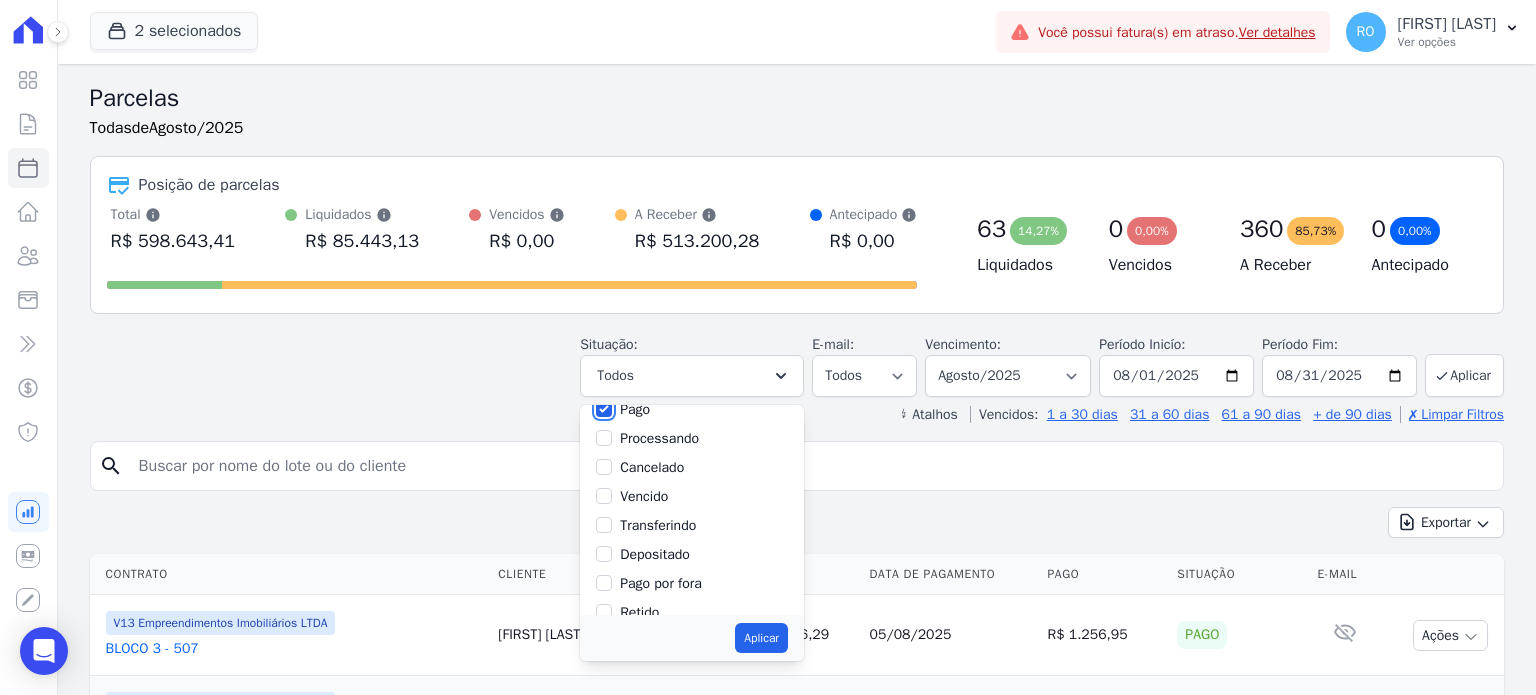scroll, scrollTop: 133, scrollLeft: 0, axis: vertical 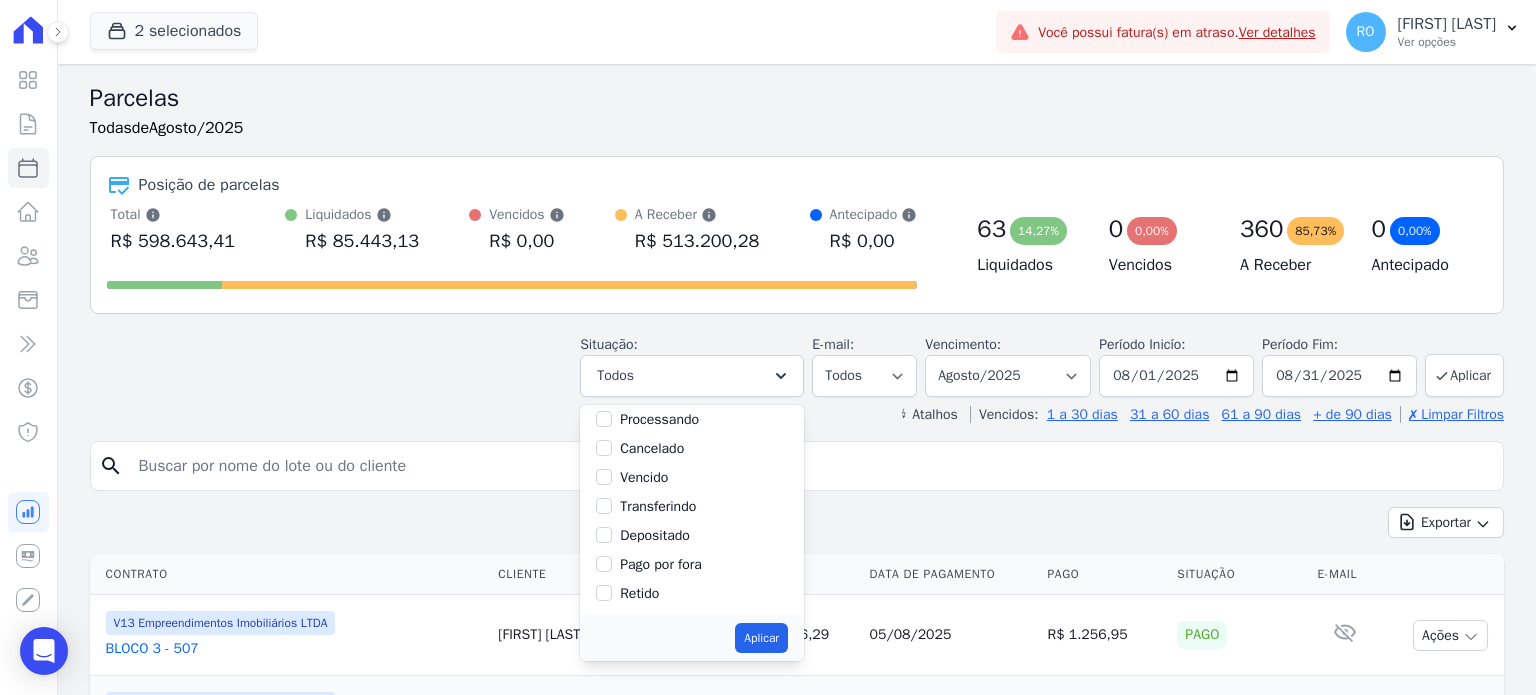 click on "Transferindo" at bounding box center [658, 506] 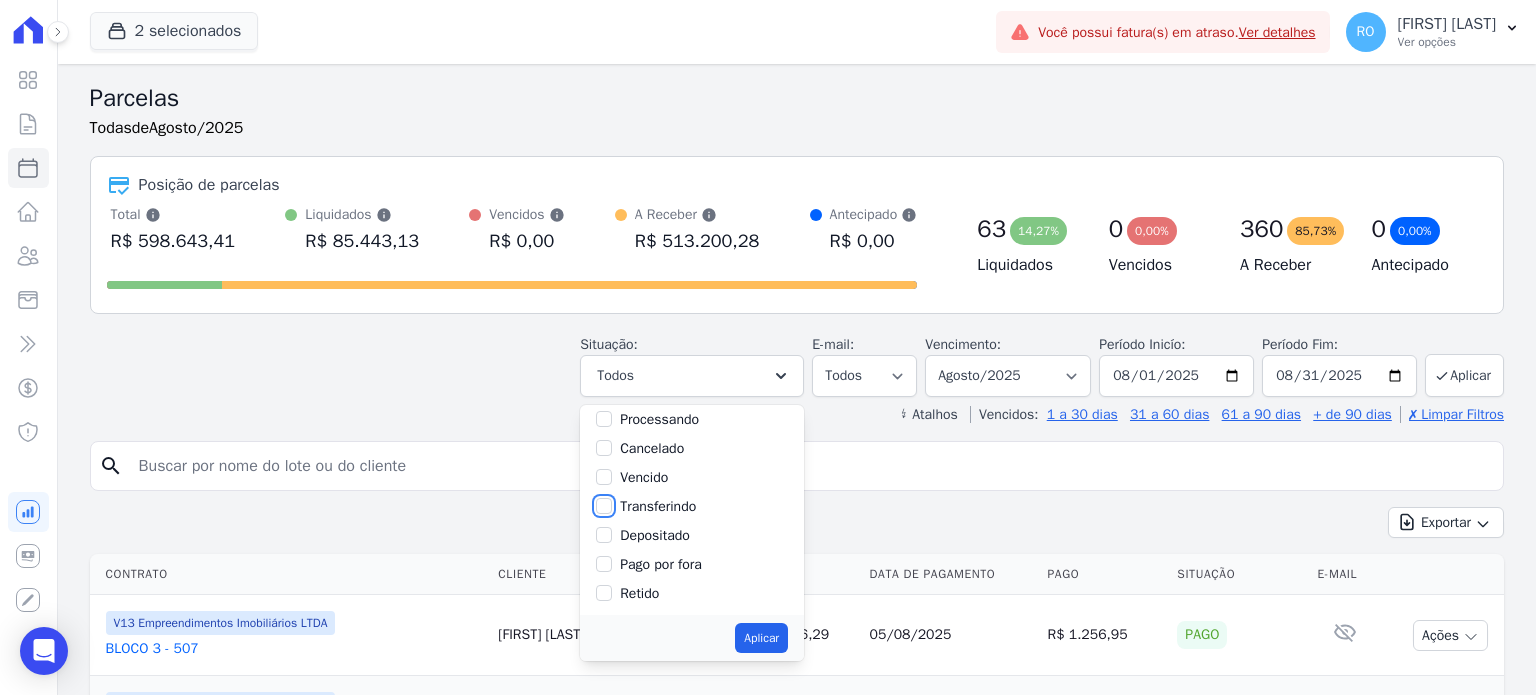 checkbox on "true" 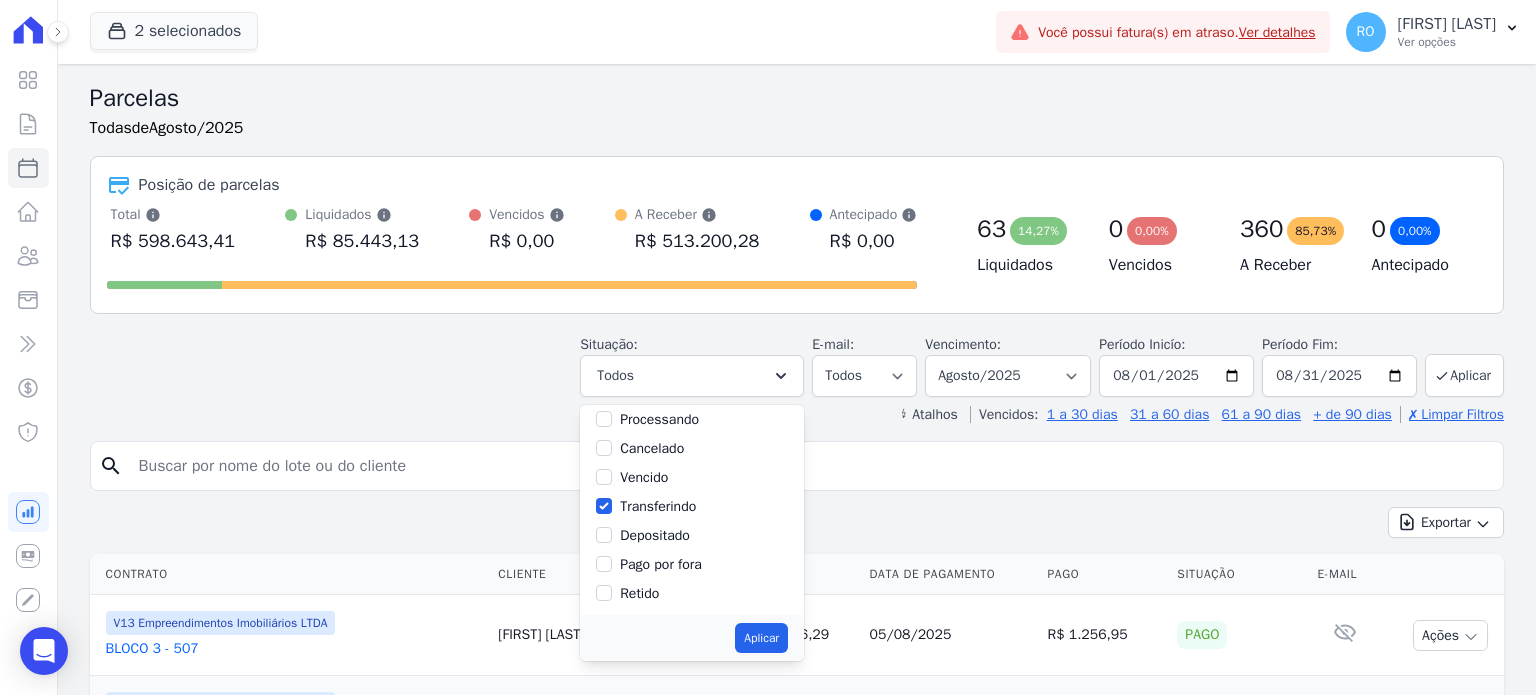 click on "Depositado" at bounding box center [655, 535] 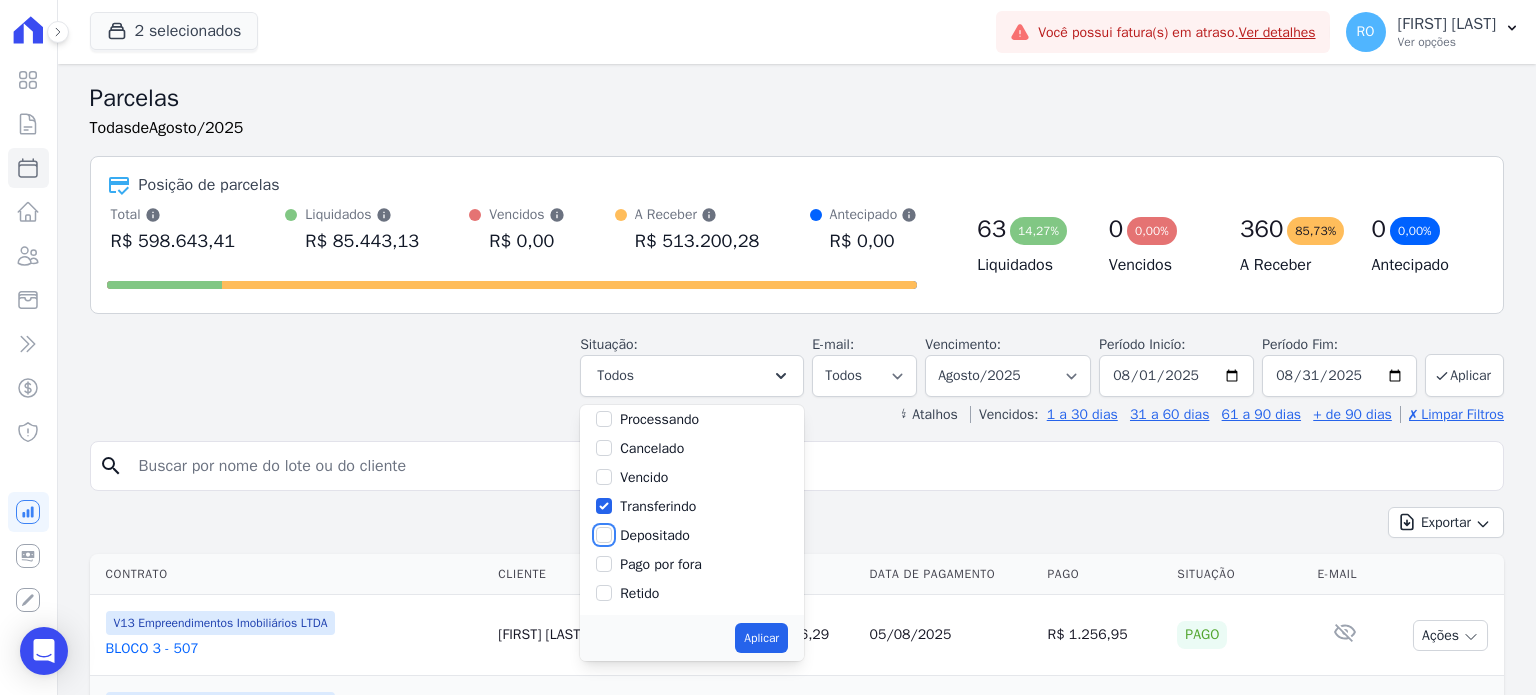 click on "Depositado" at bounding box center (604, 535) 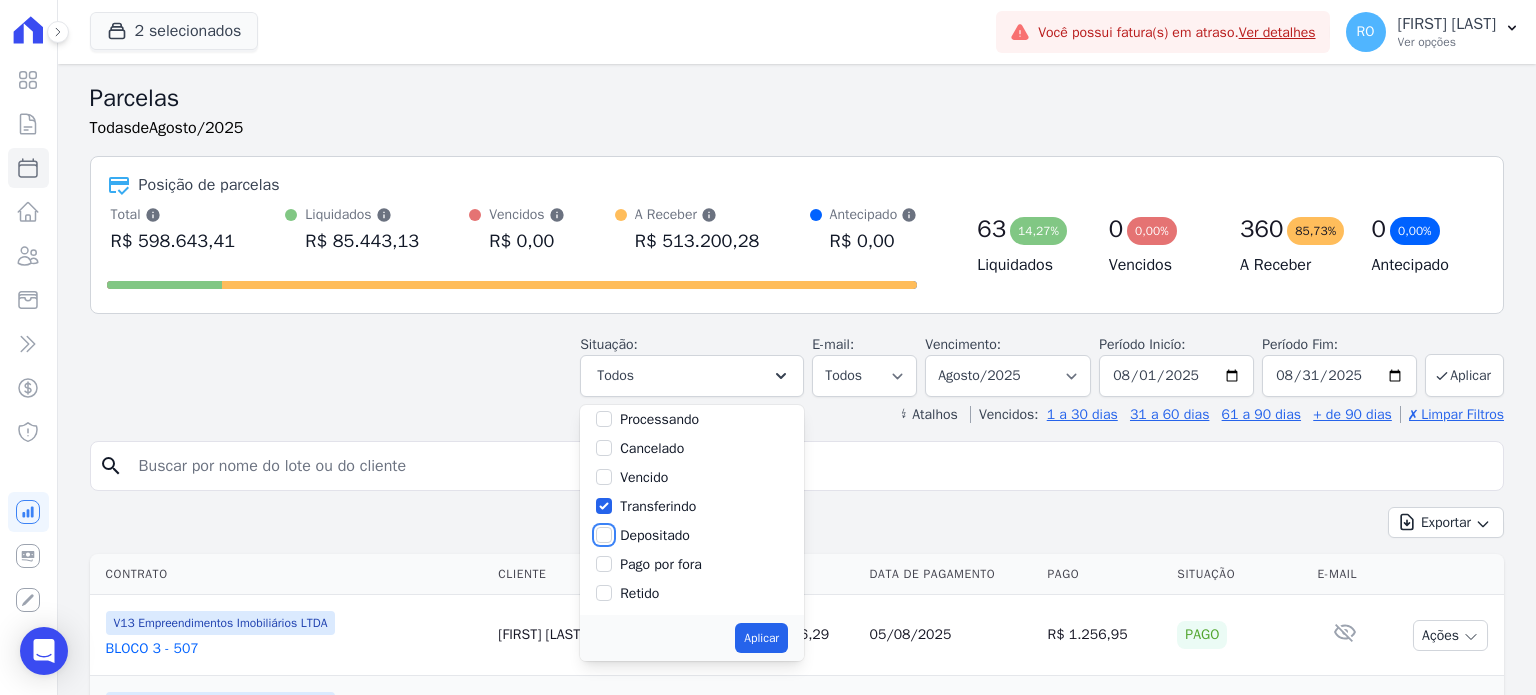 checkbox on "true" 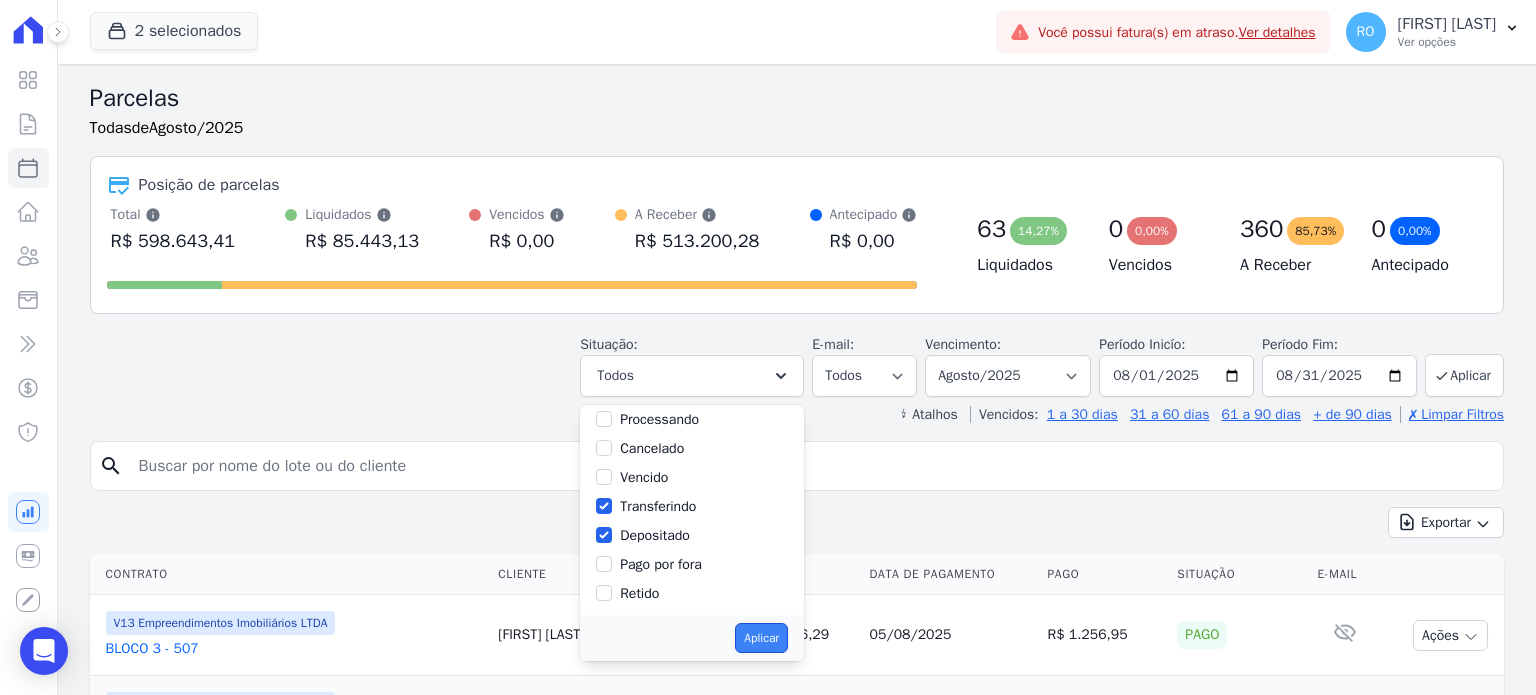 drag, startPoint x: 742, startPoint y: 642, endPoint x: 751, endPoint y: 624, distance: 20.12461 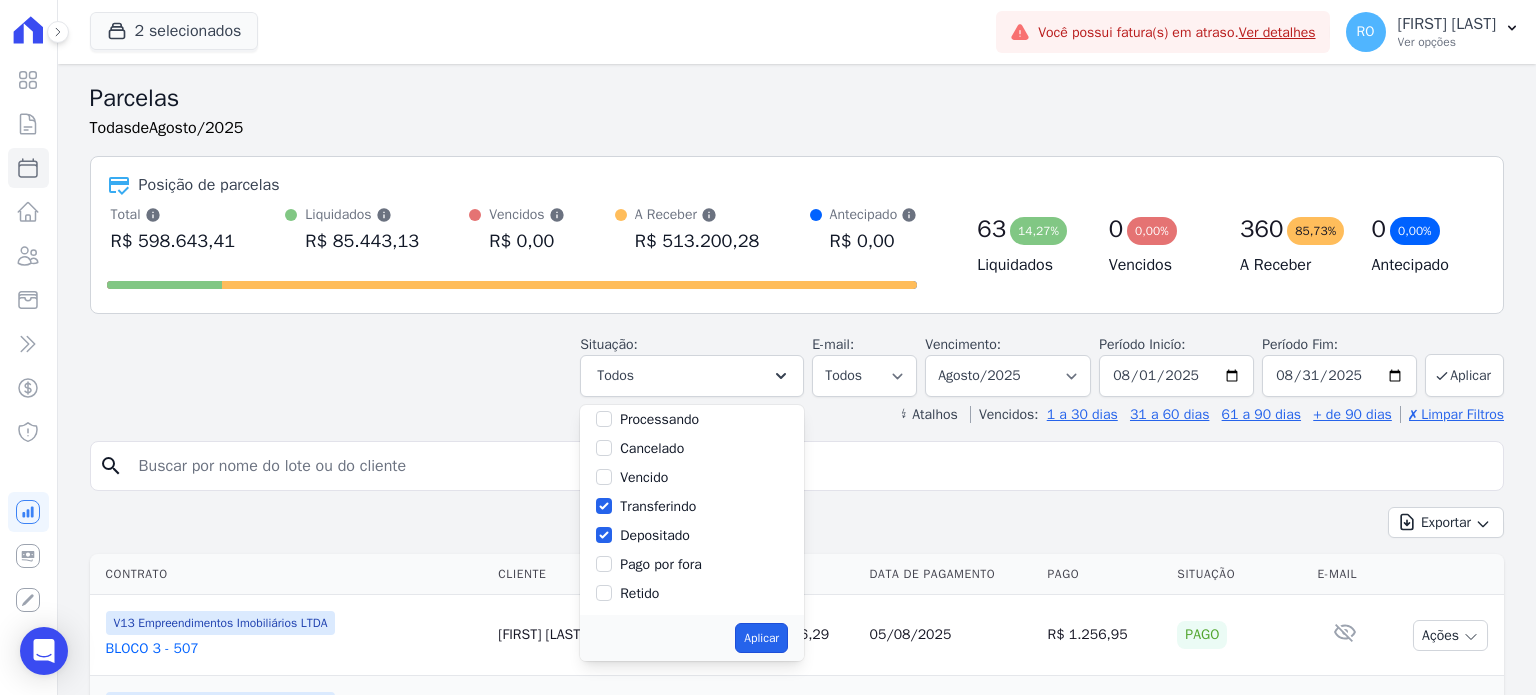 select on "paid" 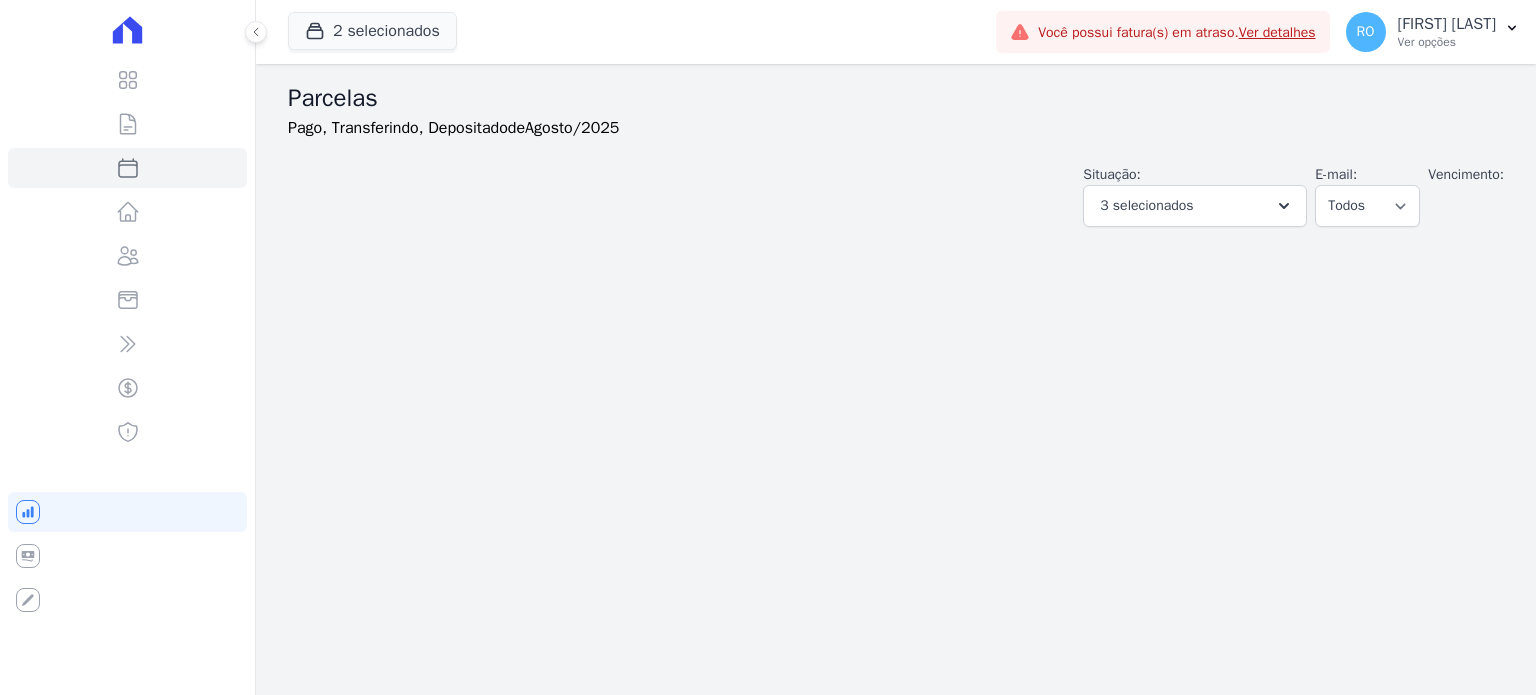 select 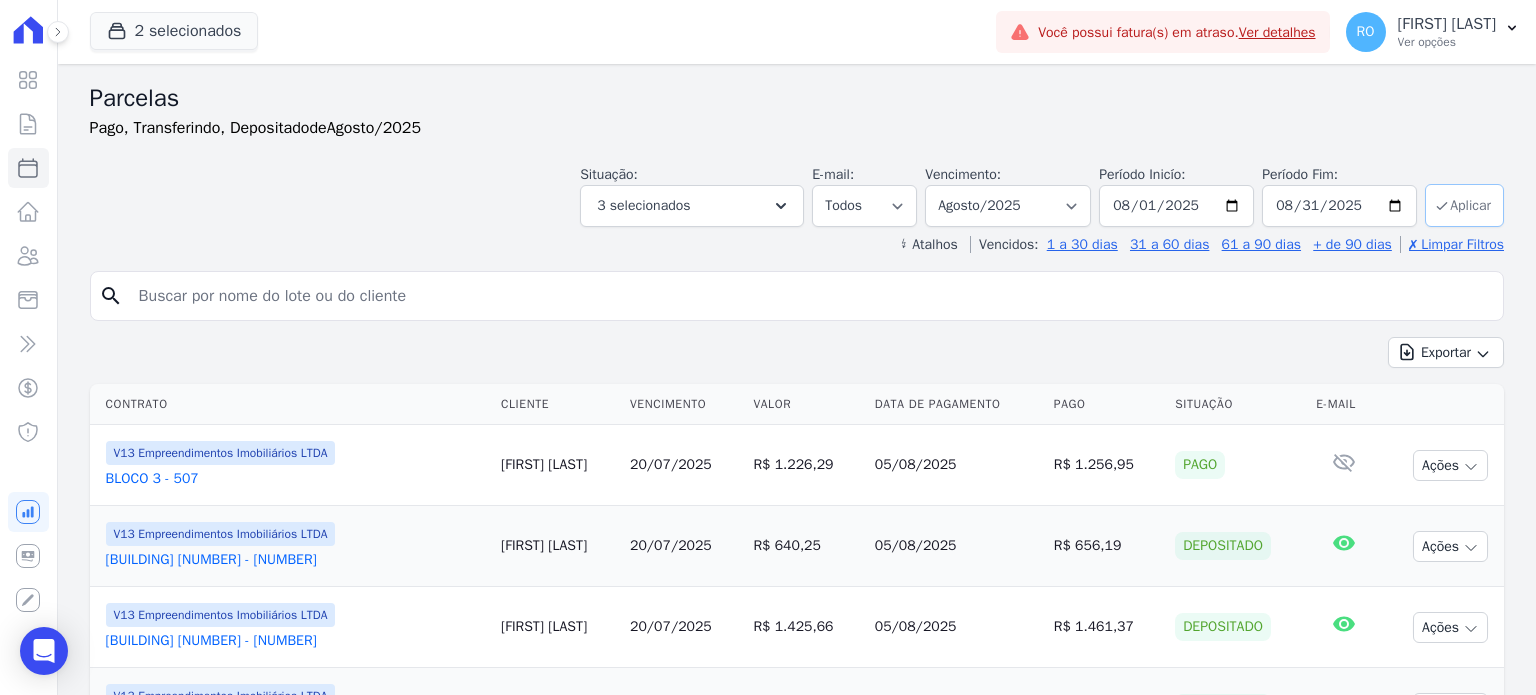 click on "Aplicar" at bounding box center (1464, 205) 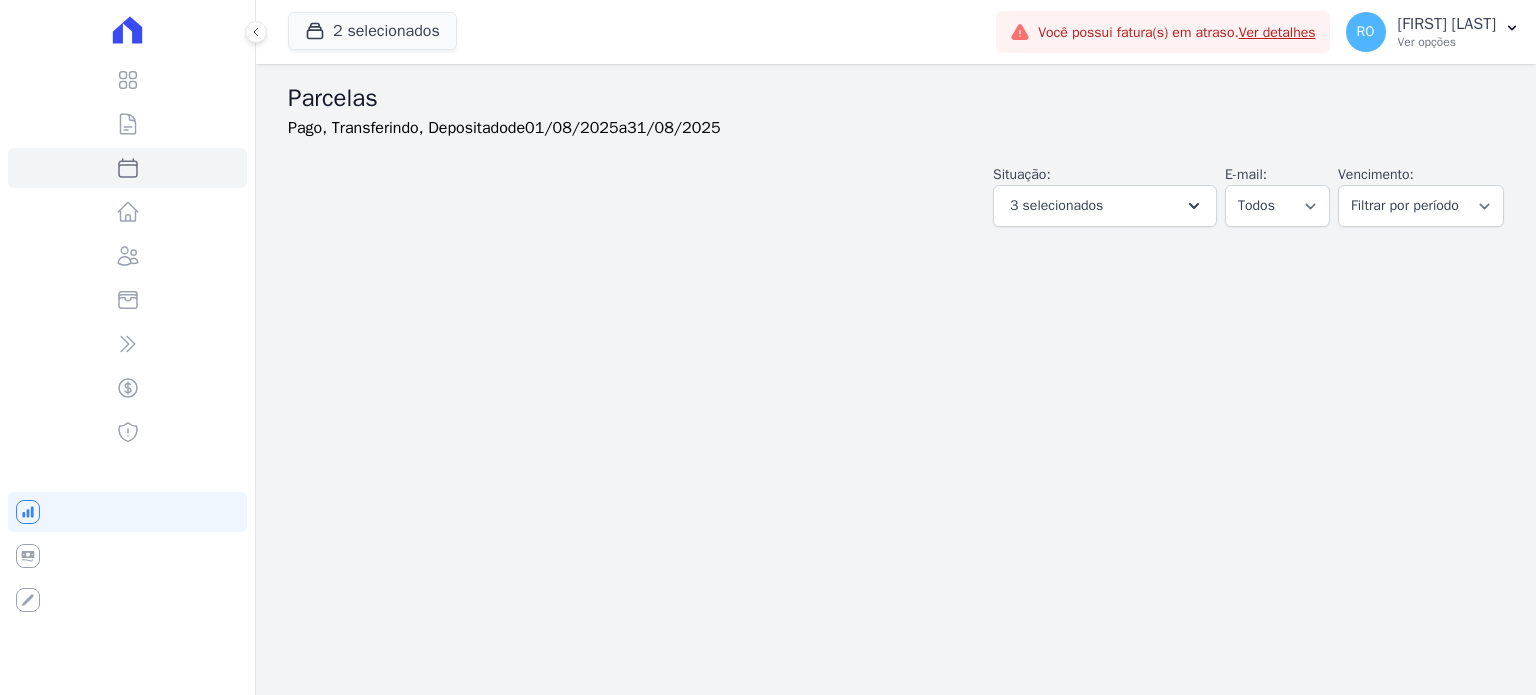 select 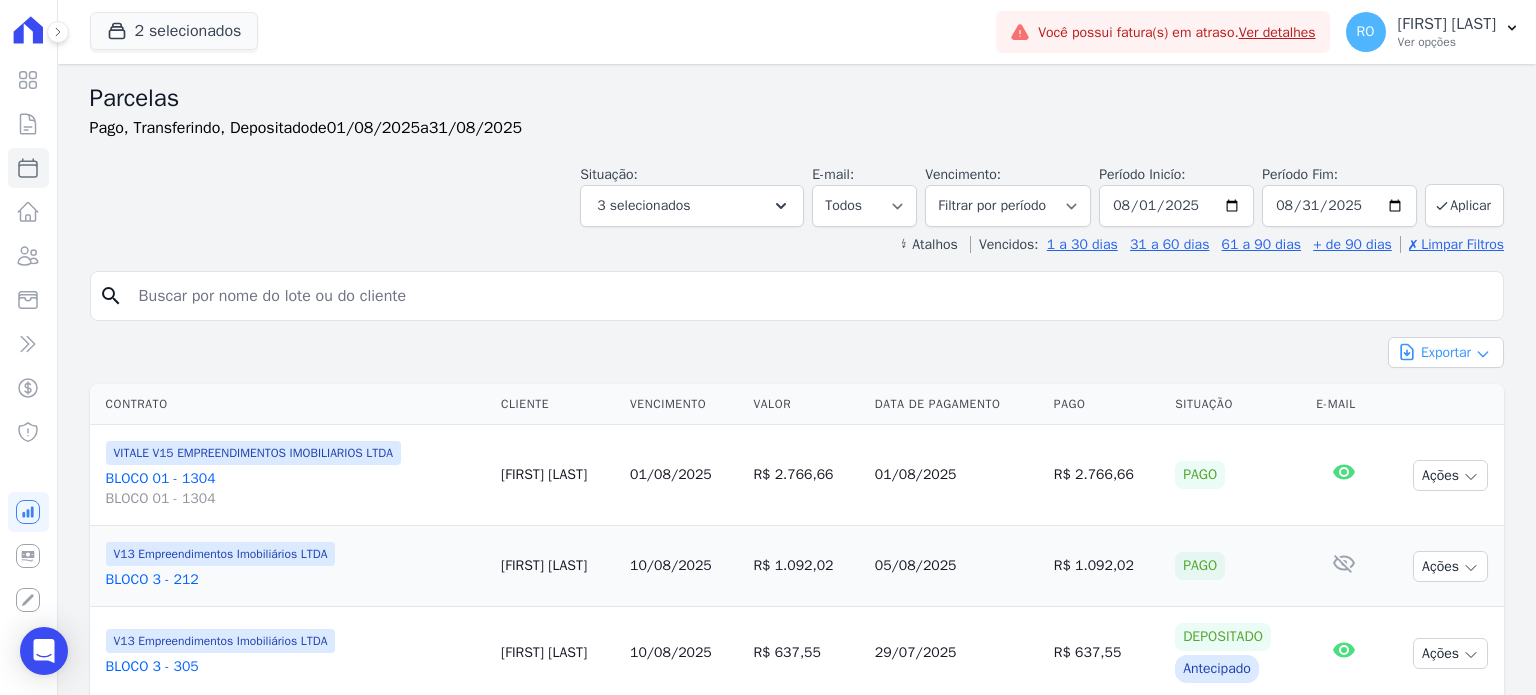 click on "Exportar" at bounding box center (1446, 352) 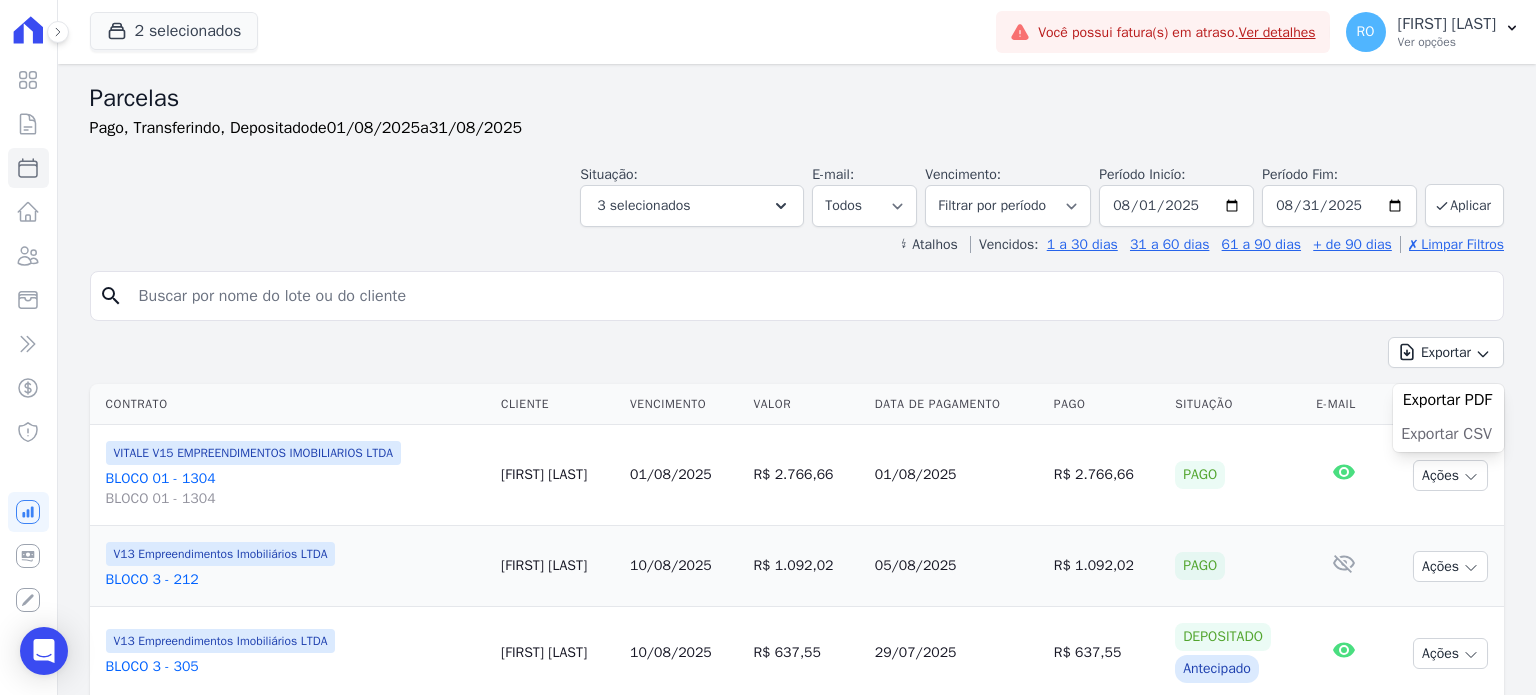 click on "Exportar CSV" at bounding box center [1446, 434] 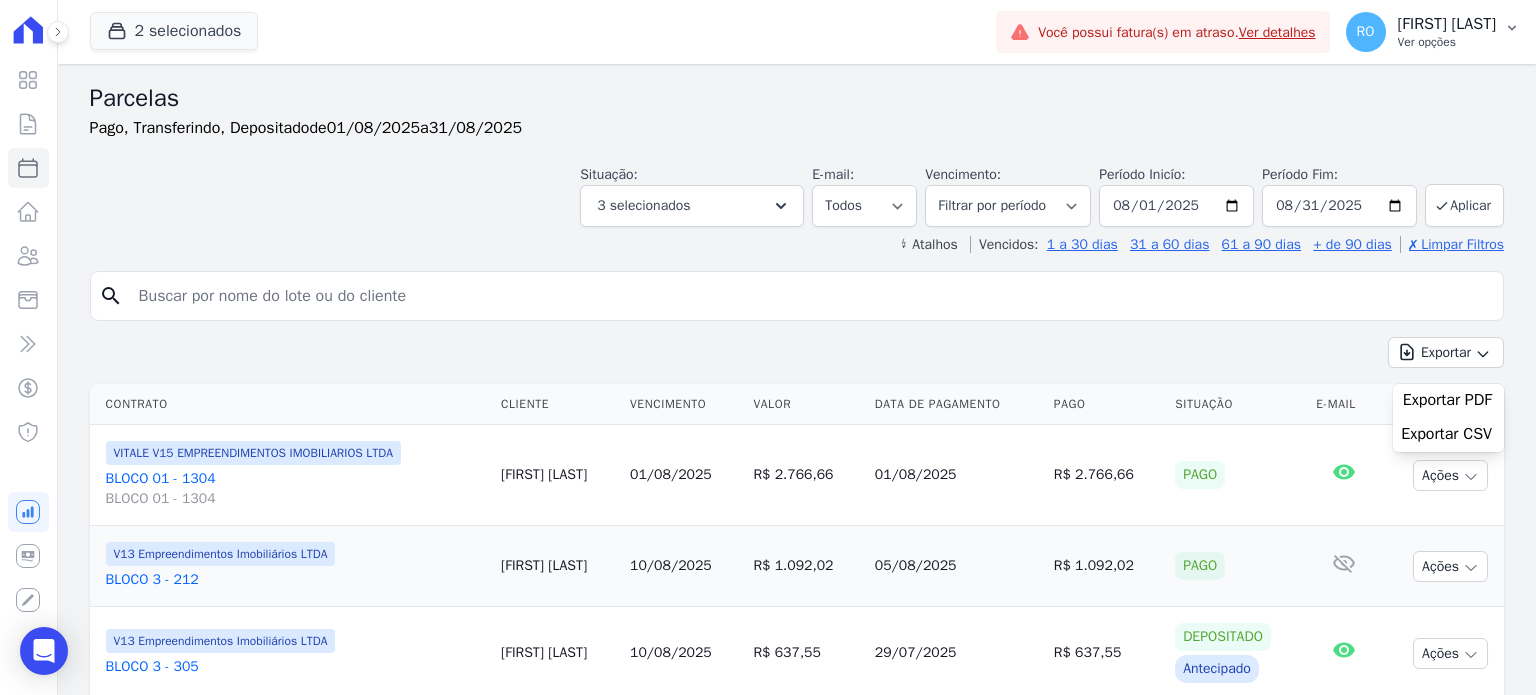 click on "Ver opções" at bounding box center (1447, 42) 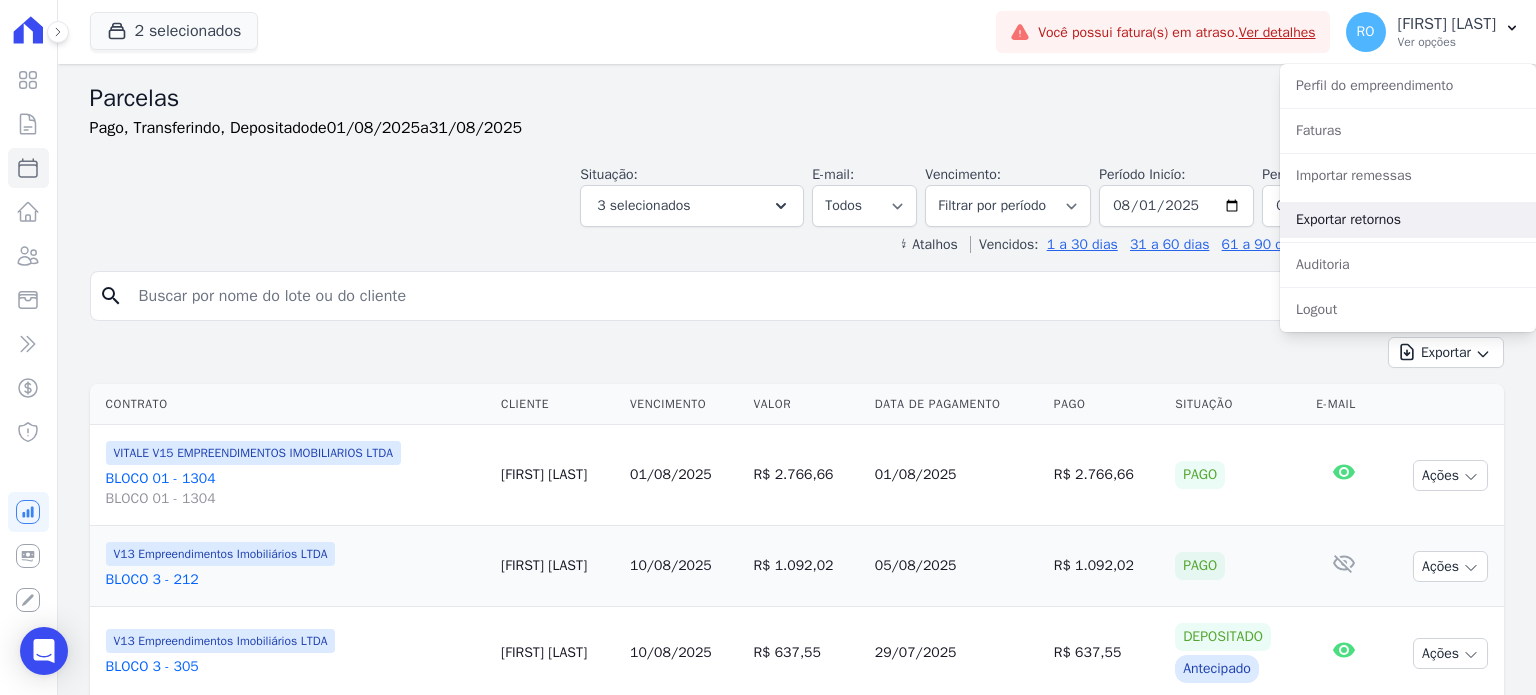 click on "Exportar retornos" at bounding box center (1408, 220) 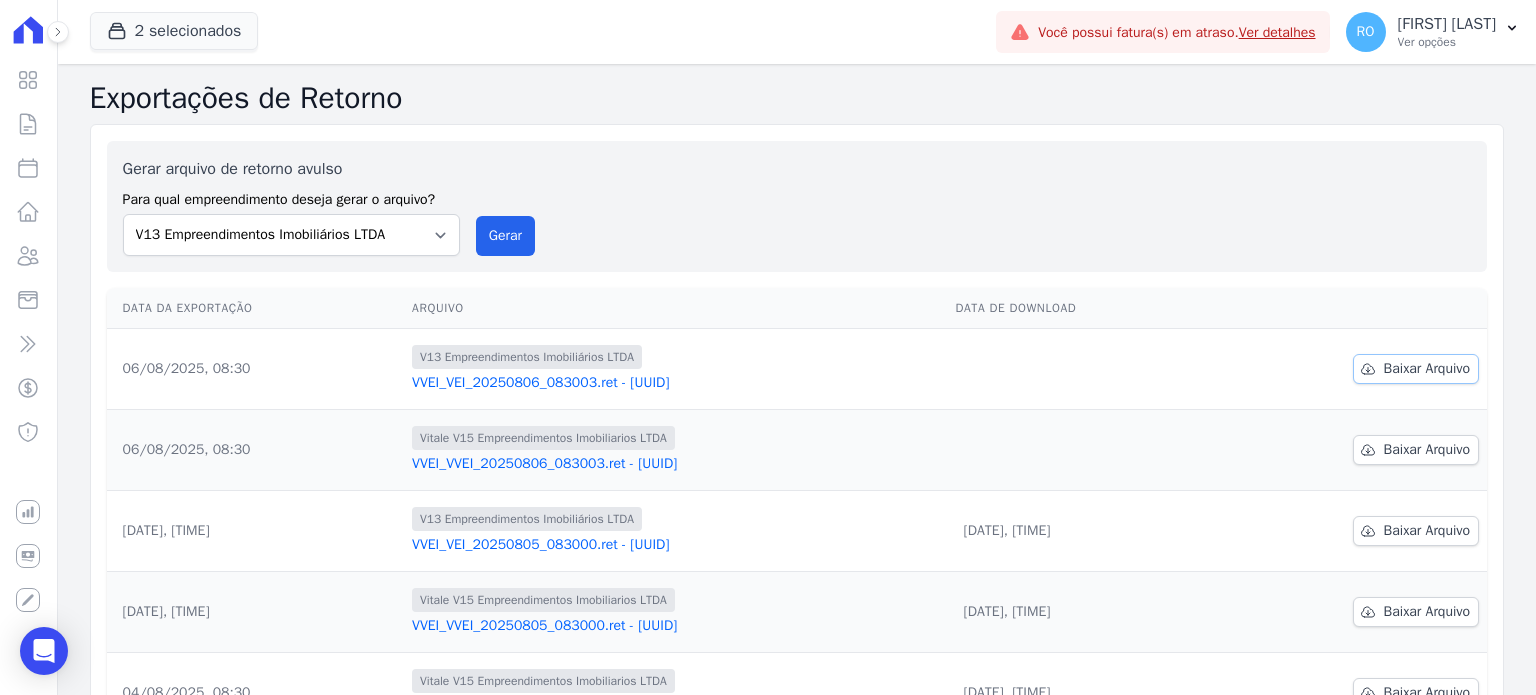 click on "Baixar Arquivo" at bounding box center (1416, 369) 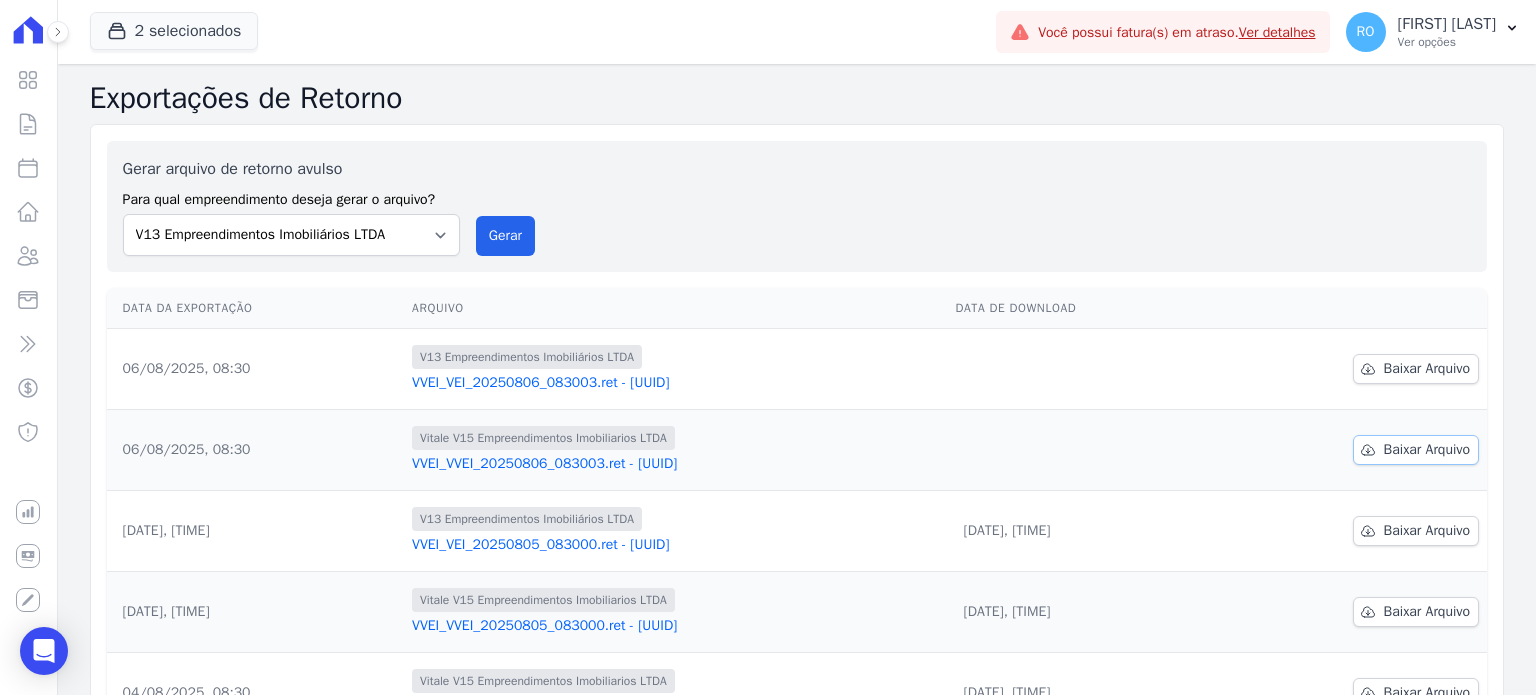 click on "Baixar Arquivo" at bounding box center [1427, 450] 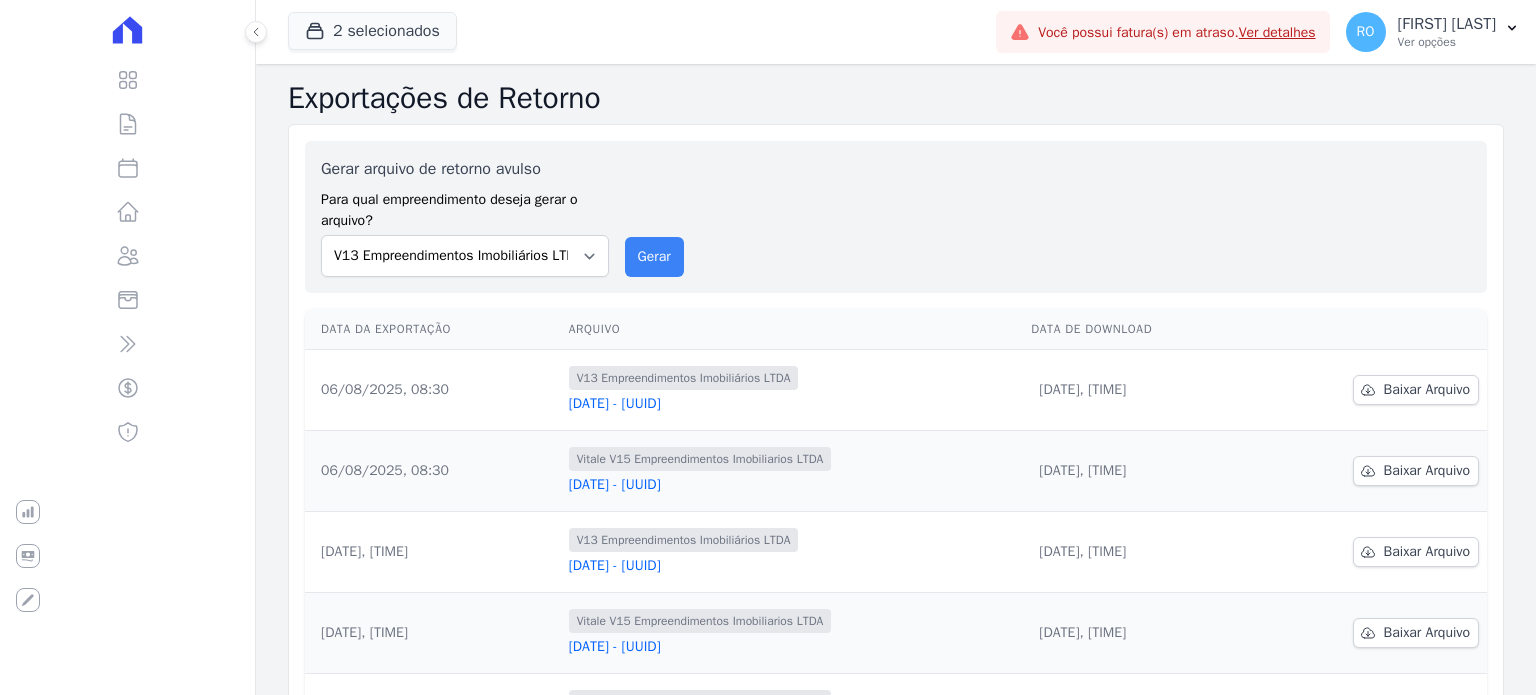 scroll, scrollTop: 0, scrollLeft: 0, axis: both 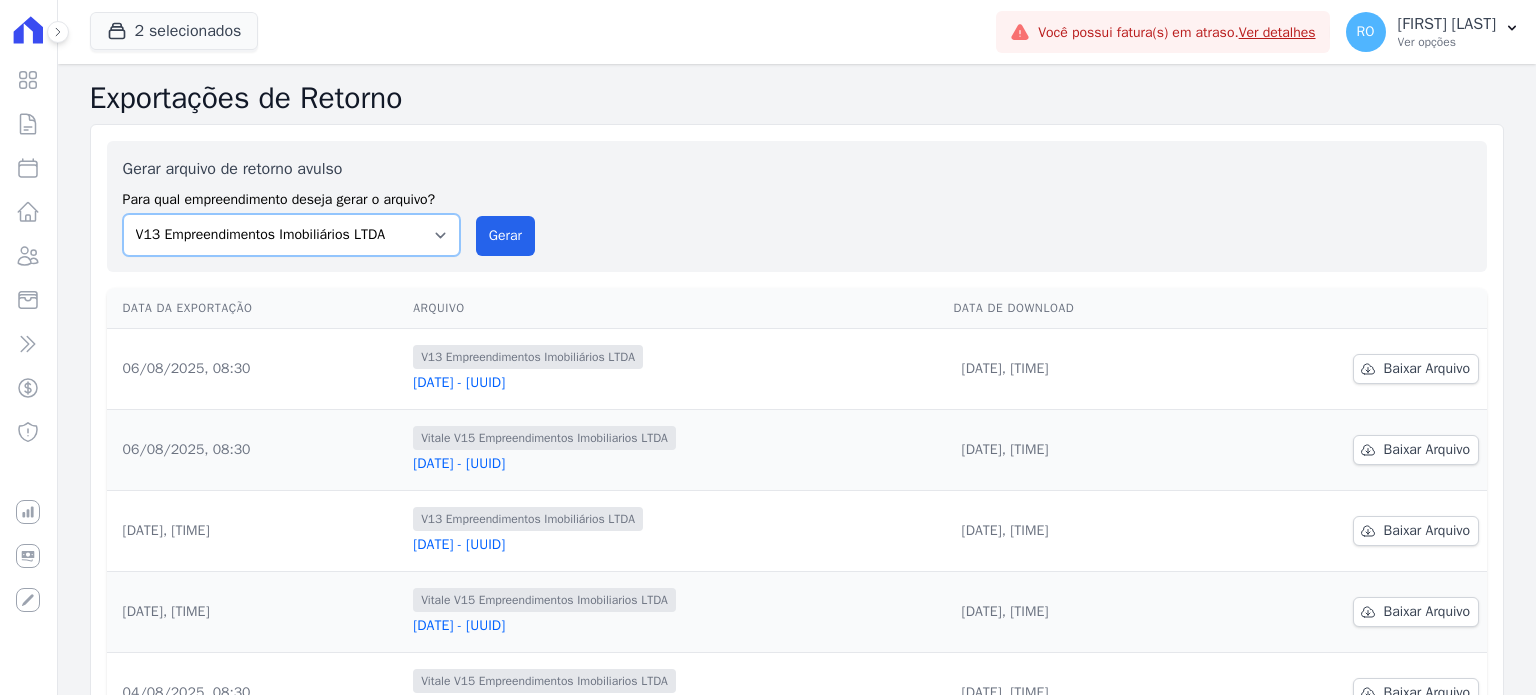 click on "Flow - V9 Empreendimentos Imobiliários LTDA.
On - V11 Empreendimentos Imobiliários LTDA
V13 Empreendimentos Imobiliários LTDA
V6 Empreendimentos Imobiliários LTDA.
V9 Empreendimentos Imobiliários LTDA.
VITALE V15 EMPREENDIMENTOS IMOBILIARIOS LTDA" at bounding box center (291, 235) 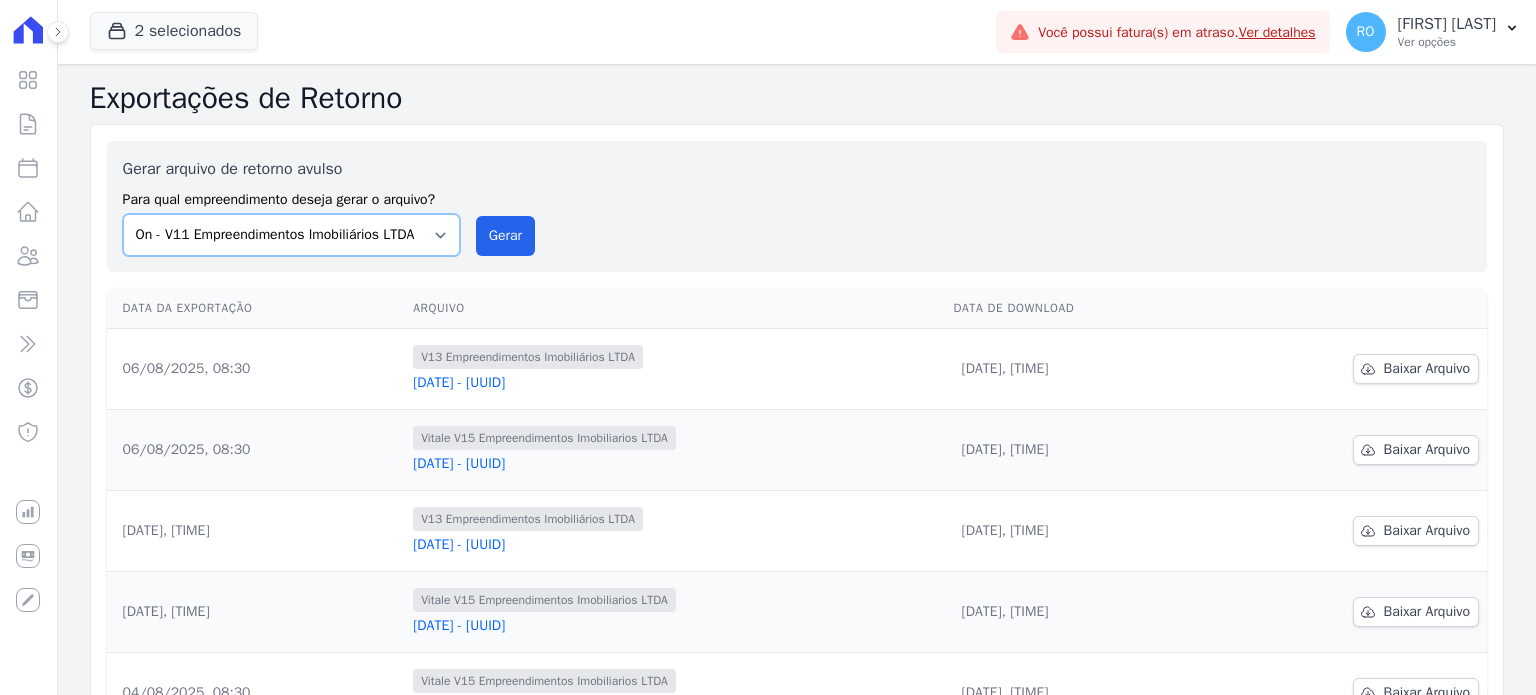 click on "Flow - V9 Empreendimentos Imobiliários LTDA.
On - V11 Empreendimentos Imobiliários LTDA
V13 Empreendimentos Imobiliários LTDA
V6 Empreendimentos Imobiliários LTDA.
V9 Empreendimentos Imobiliários LTDA.
VITALE V15 EMPREENDIMENTOS IMOBILIARIOS LTDA" at bounding box center [291, 235] 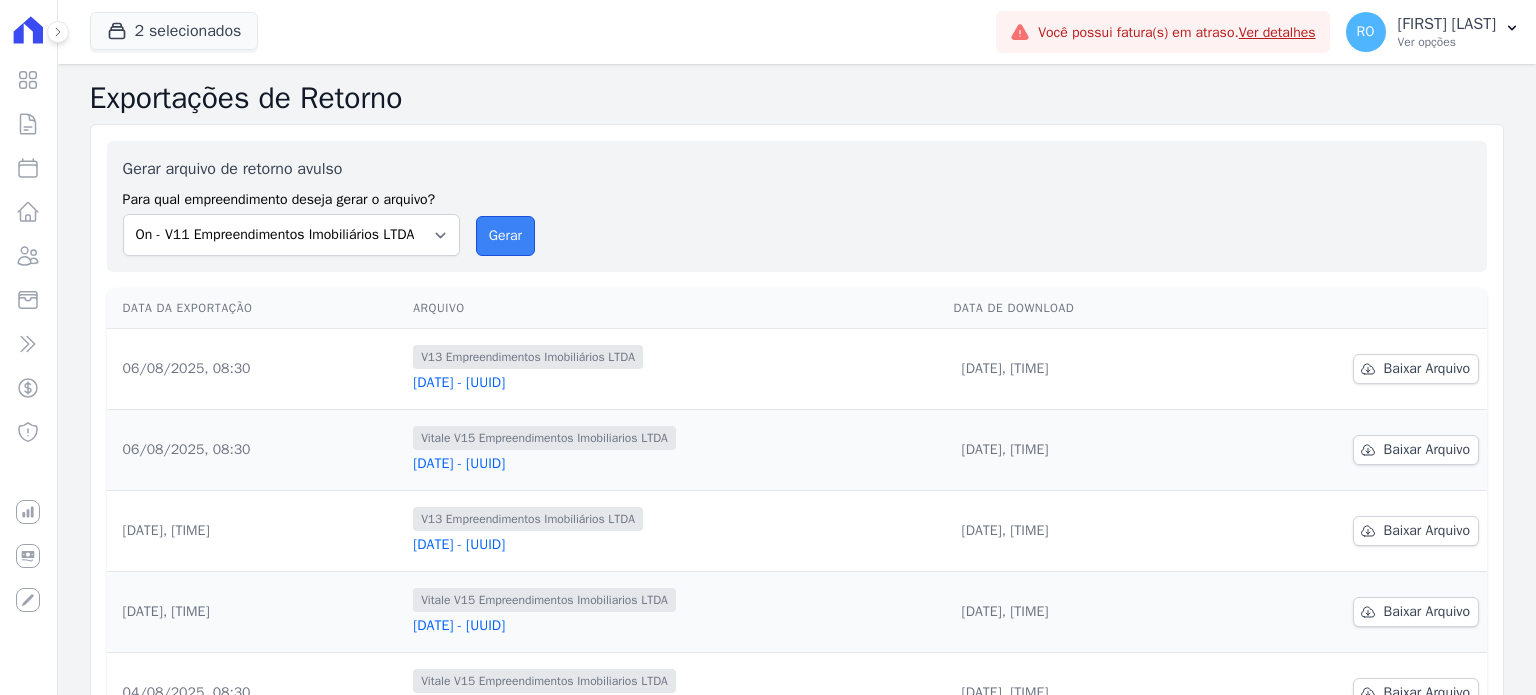 click on "Gerar" at bounding box center [505, 236] 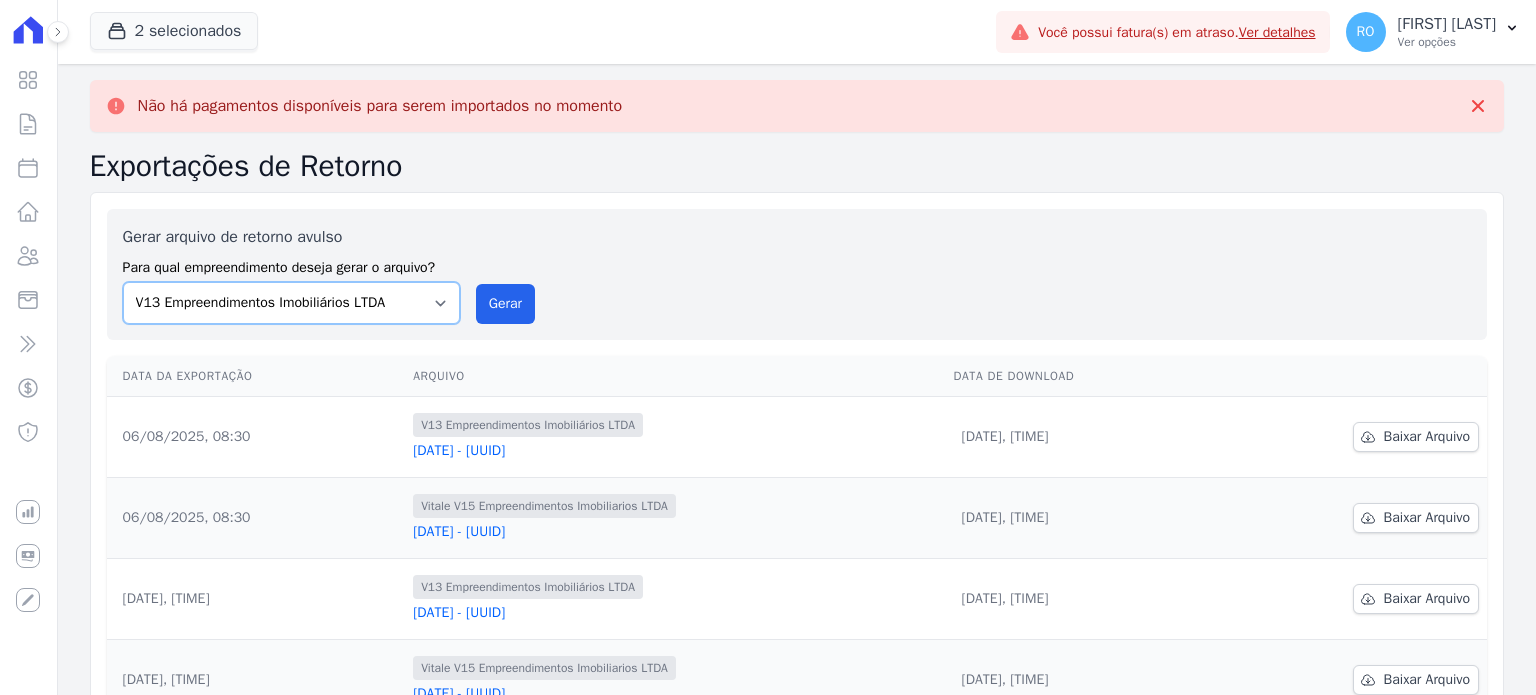 click on "Flow - V9 Empreendimentos Imobiliários LTDA.
On - V11 Empreendimentos Imobiliários LTDA
V13 Empreendimentos Imobiliários LTDA
V6 Empreendimentos Imobiliários LTDA.
V9 Empreendimentos Imobiliários LTDA.
VITALE V15 EMPREENDIMENTOS IMOBILIARIOS LTDA" at bounding box center (291, 303) 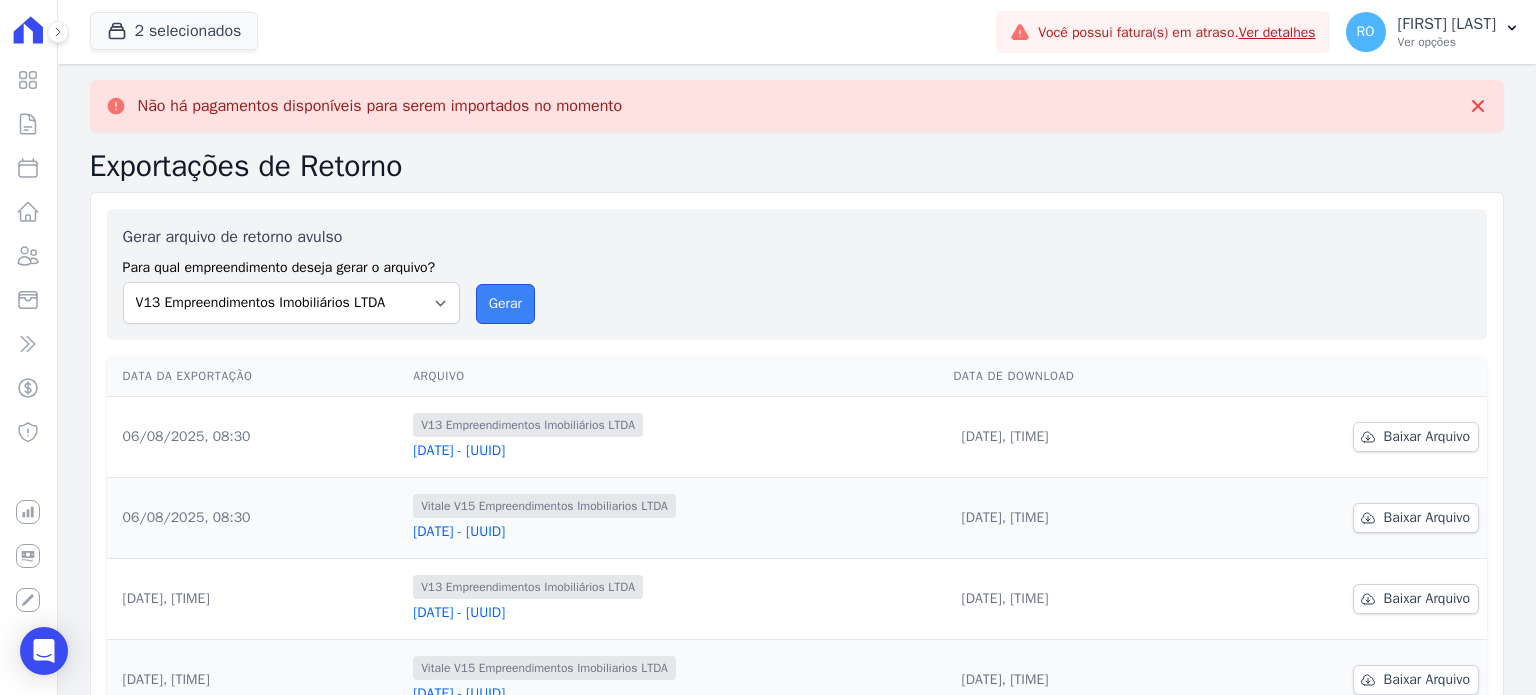 click on "Gerar" at bounding box center [505, 304] 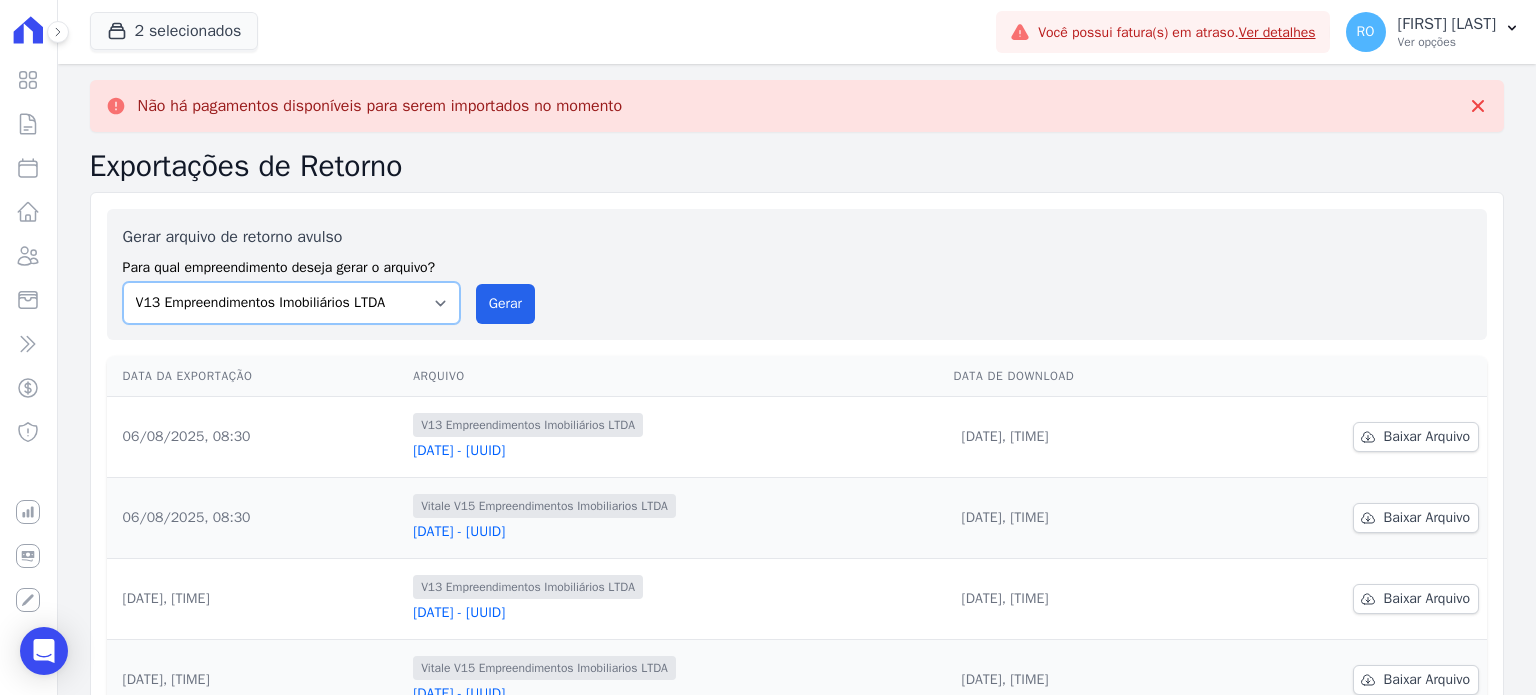 click on "Flow - V9 Empreendimentos Imobiliários LTDA.
On - V11 Empreendimentos Imobiliários LTDA
V13 Empreendimentos Imobiliários LTDA
V6 Empreendimentos Imobiliários LTDA.
V9 Empreendimentos Imobiliários LTDA.
VITALE V15 EMPREENDIMENTOS IMOBILIARIOS LTDA" at bounding box center [291, 303] 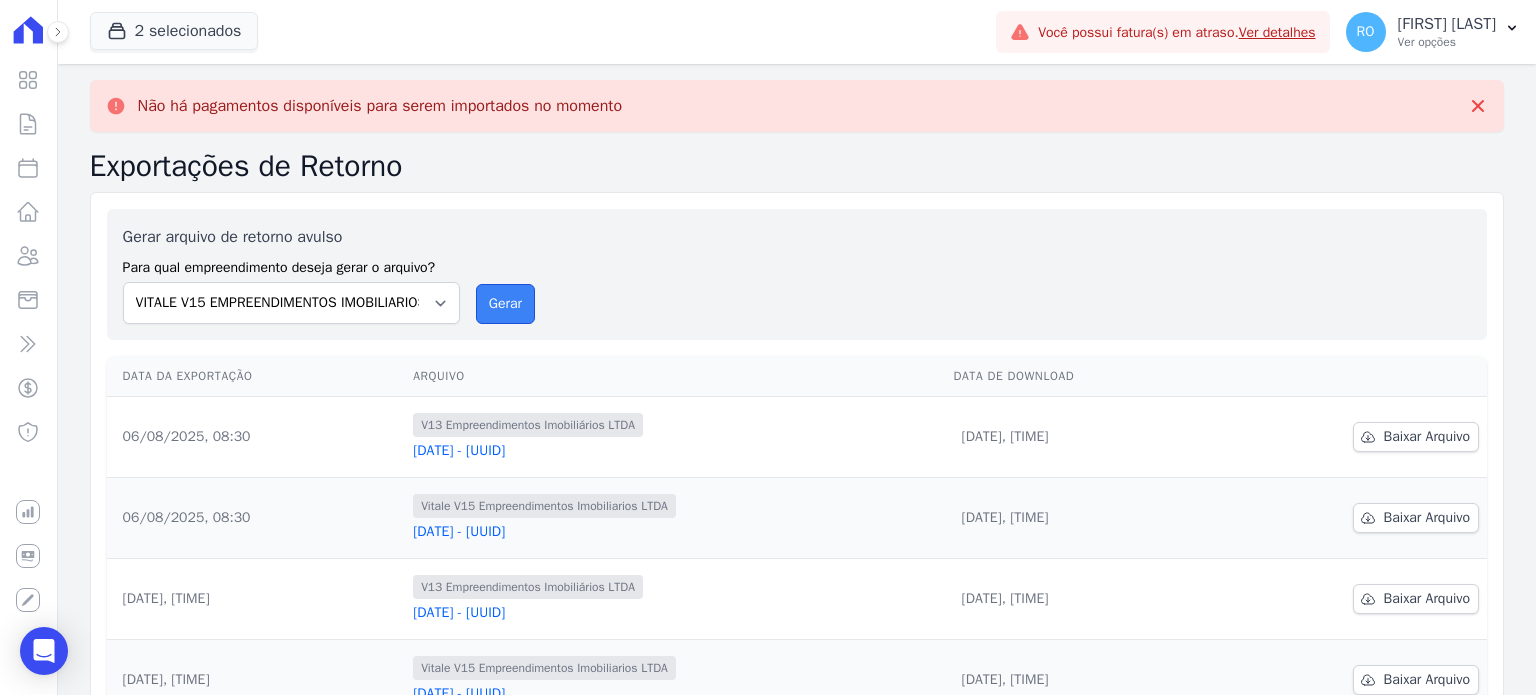 click on "Gerar" at bounding box center (505, 304) 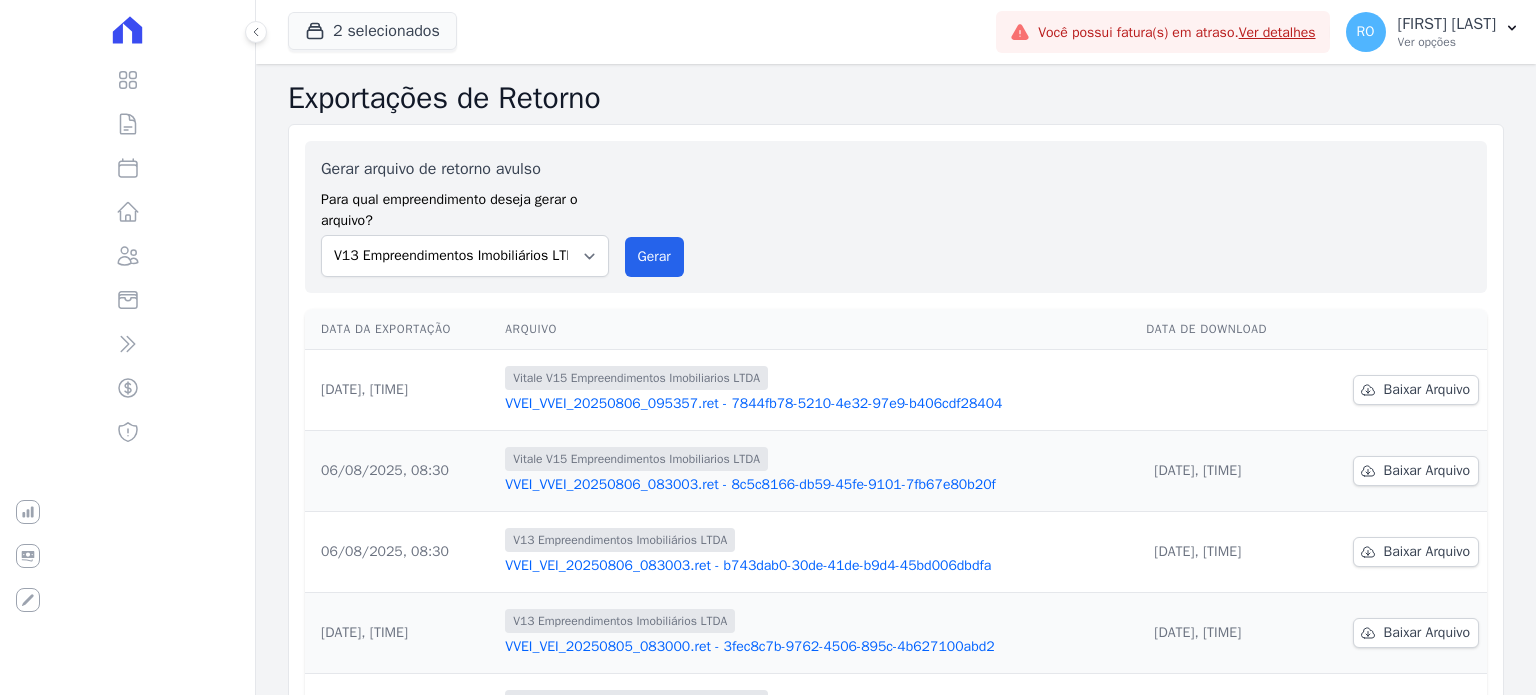 scroll, scrollTop: 0, scrollLeft: 0, axis: both 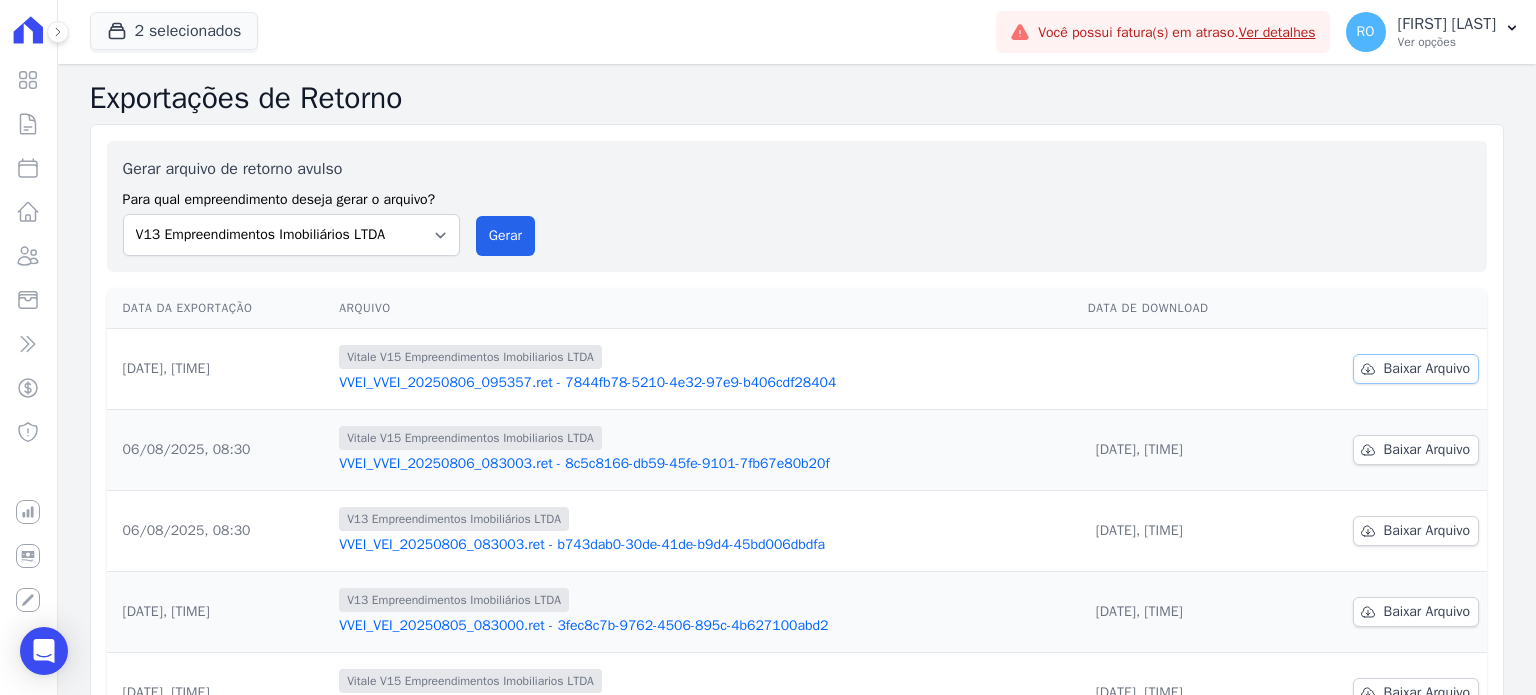 click on "Baixar Arquivo" at bounding box center [1427, 369] 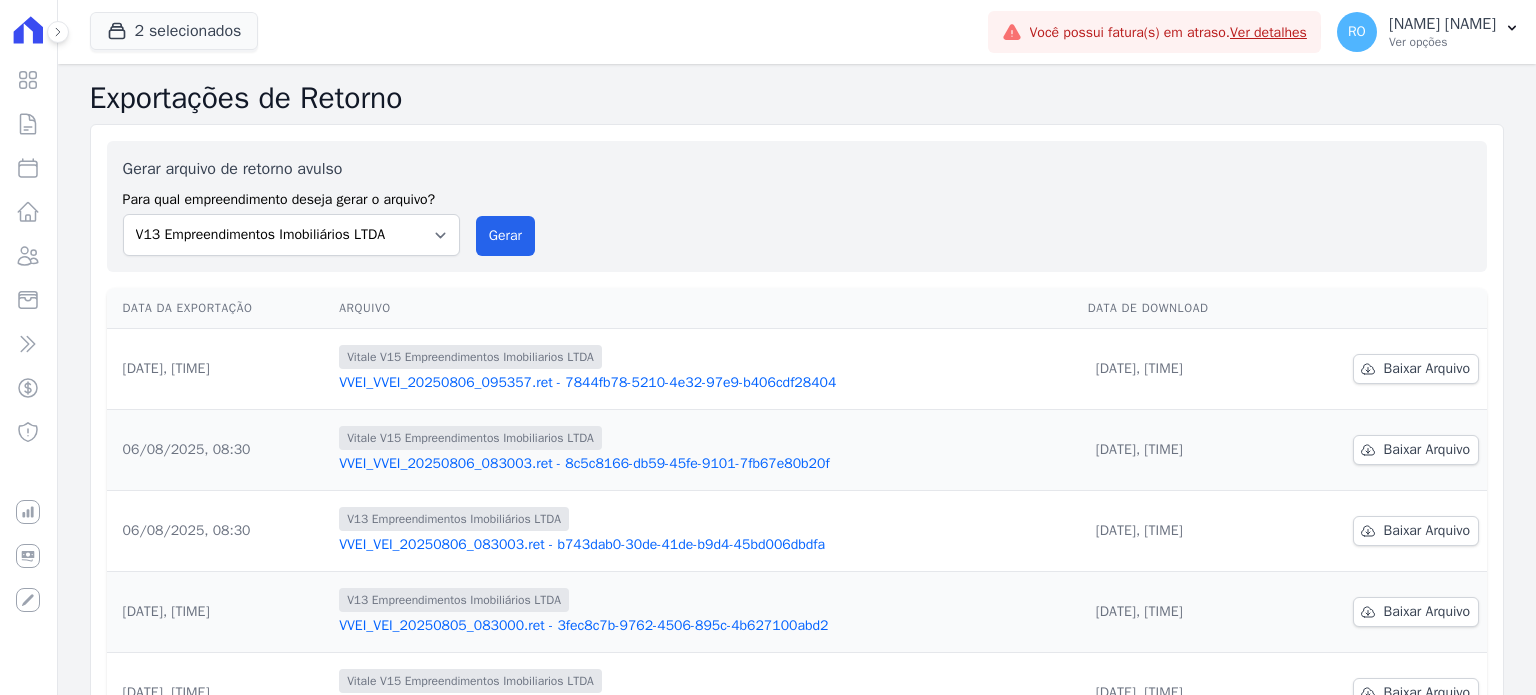 scroll, scrollTop: 0, scrollLeft: 0, axis: both 